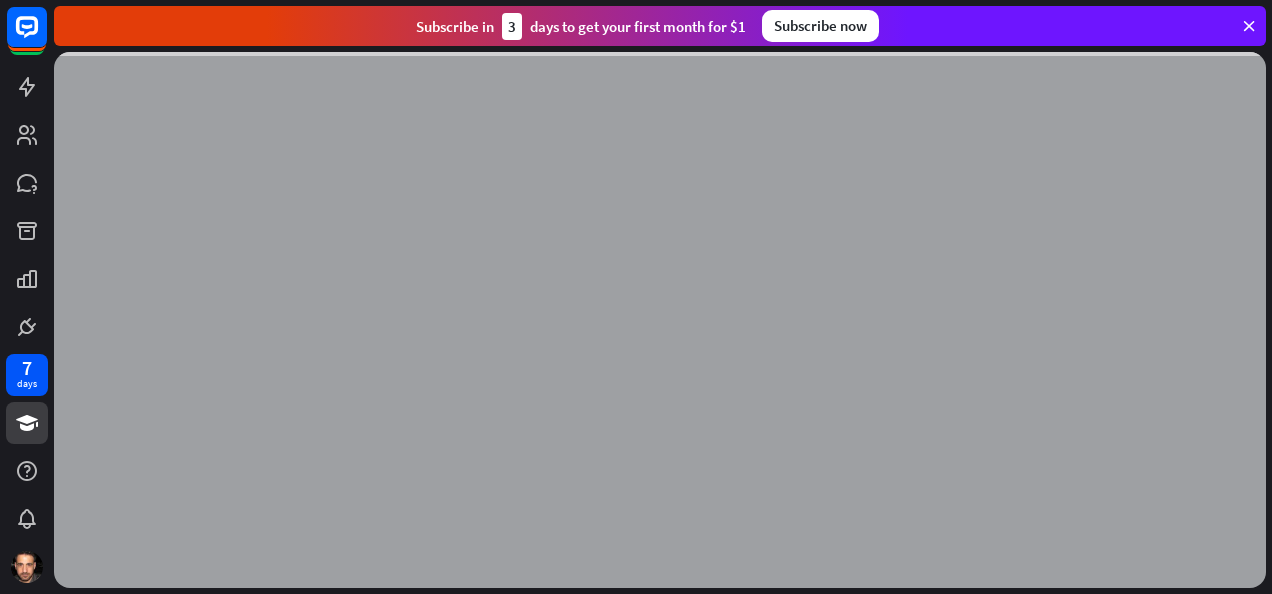 scroll, scrollTop: 0, scrollLeft: 0, axis: both 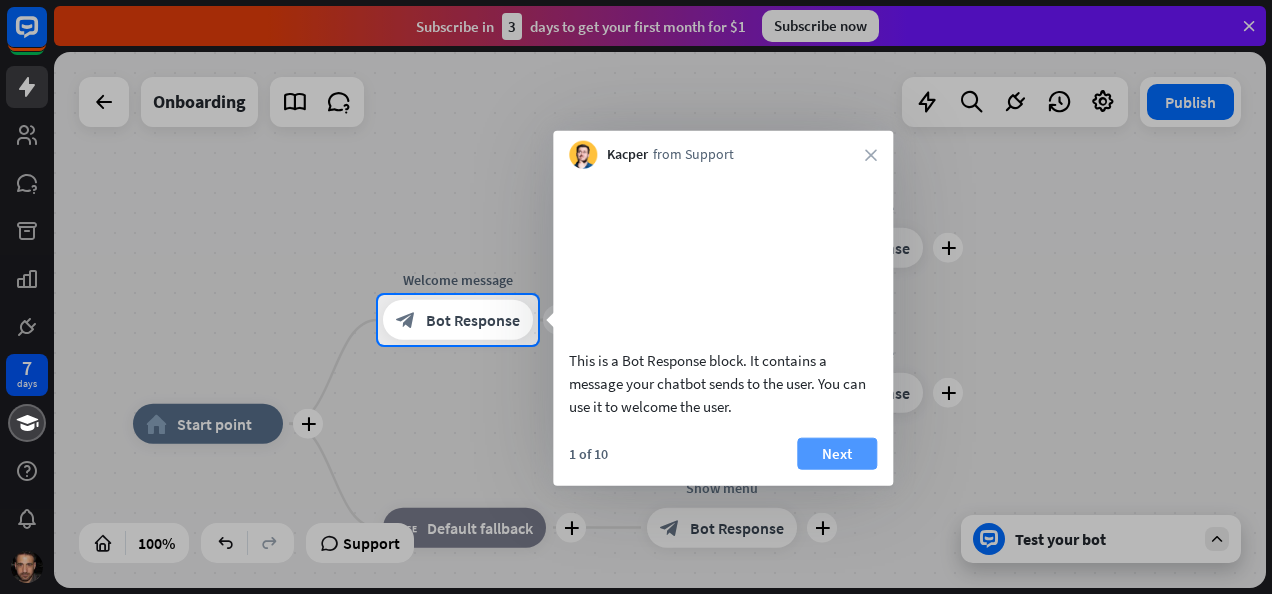click on "Next" at bounding box center (837, 453) 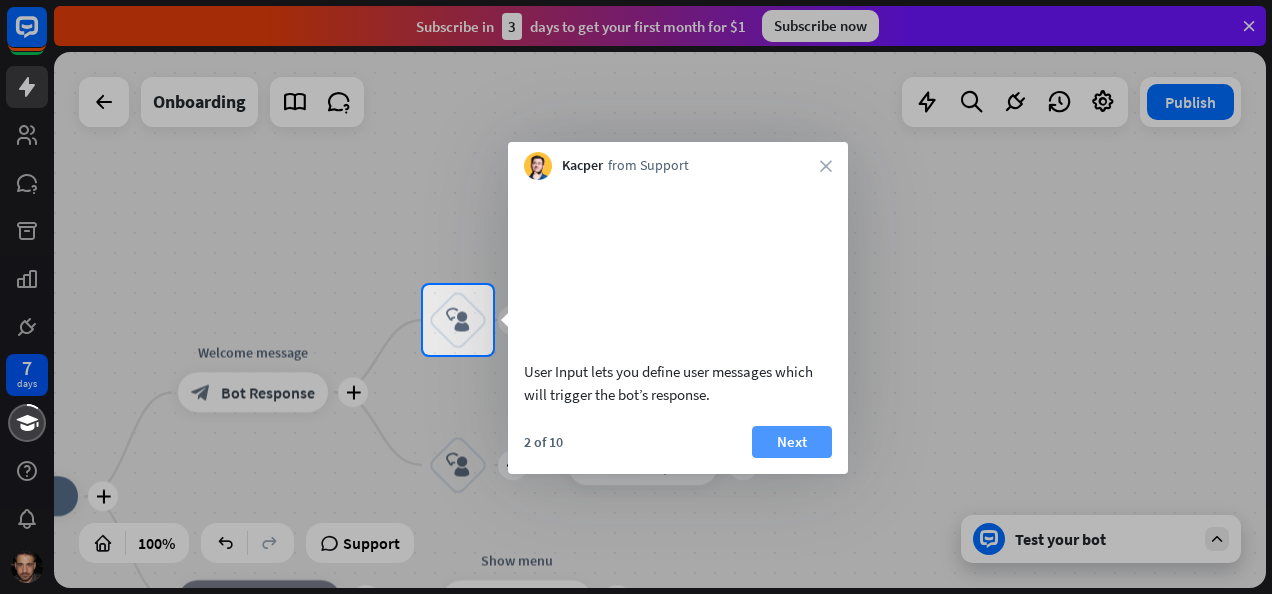 click on "Next" at bounding box center (792, 442) 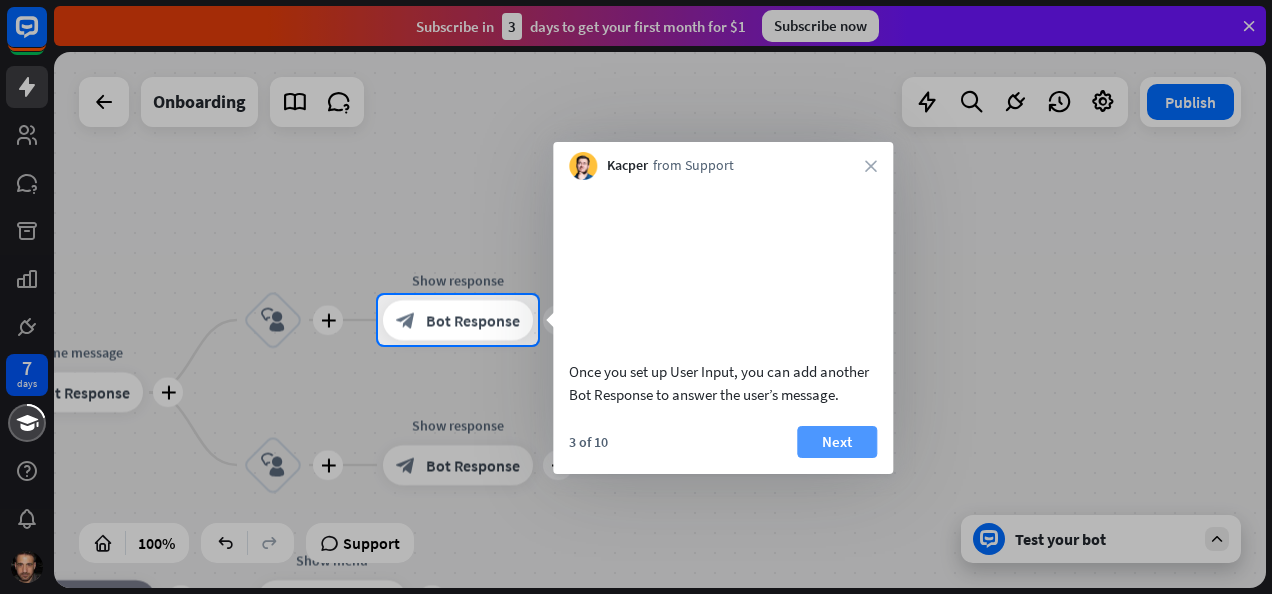 click on "Next" at bounding box center [837, 442] 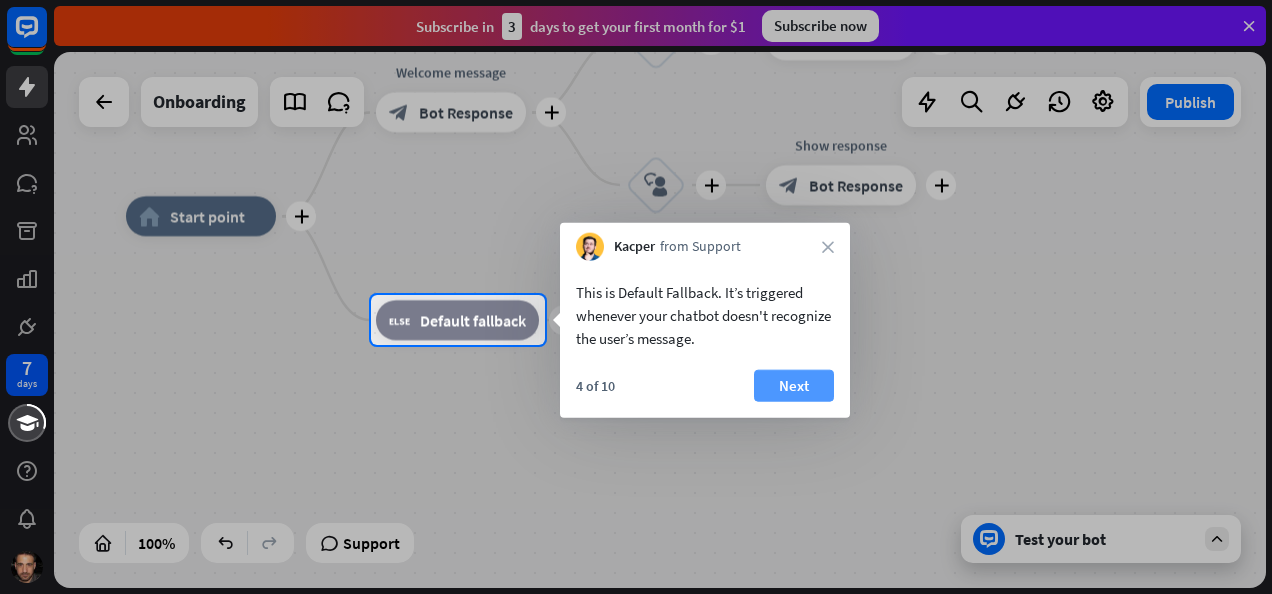 click on "Next" at bounding box center (794, 386) 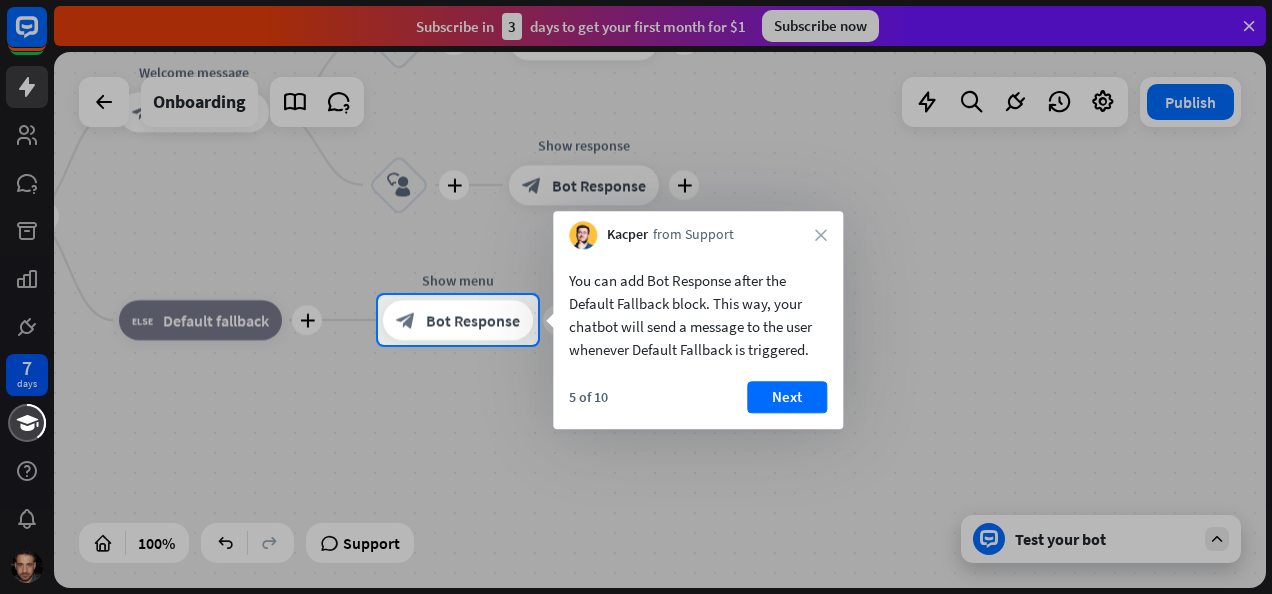 click on "Next" at bounding box center [787, 397] 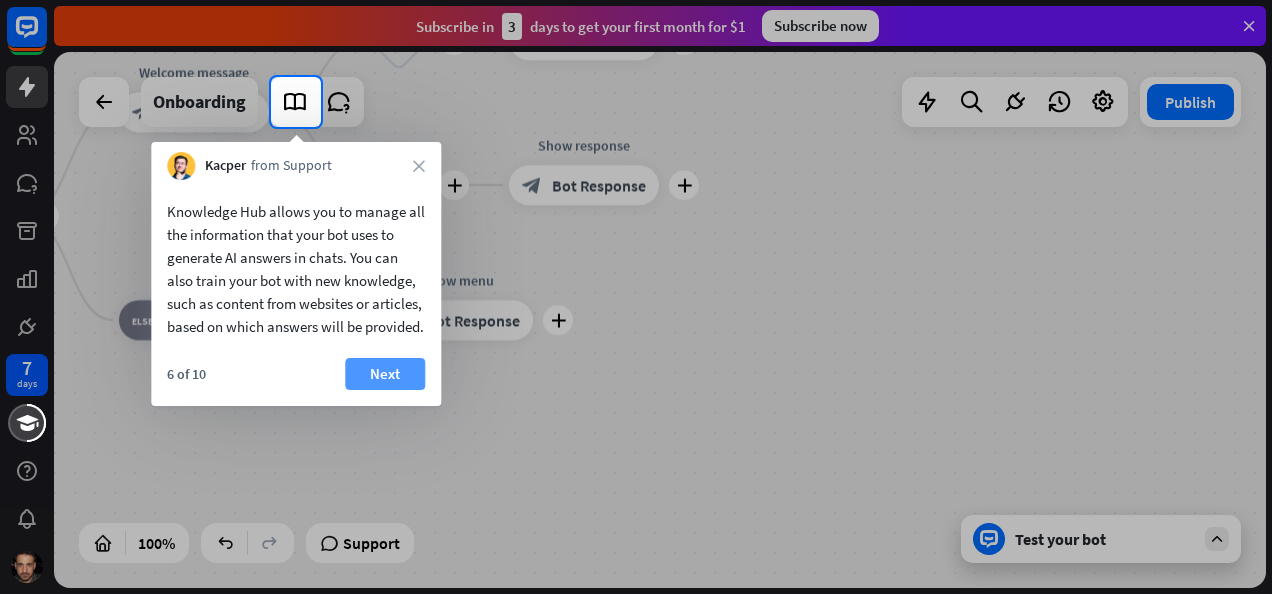 click on "Next" at bounding box center [385, 374] 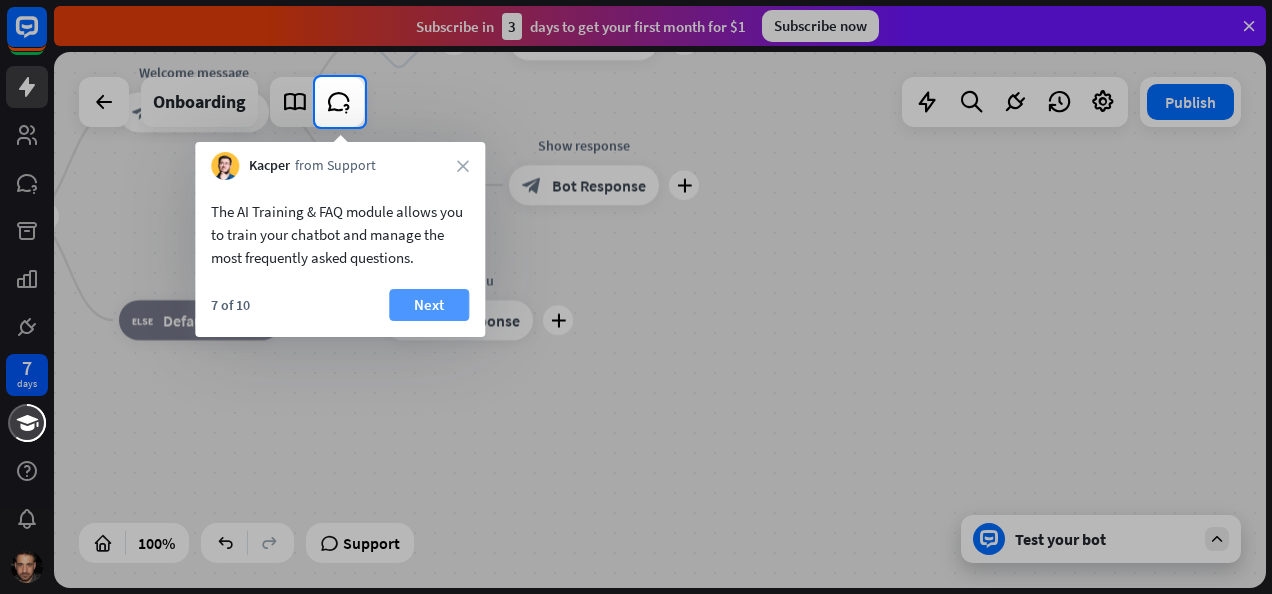 click on "Next" at bounding box center (429, 305) 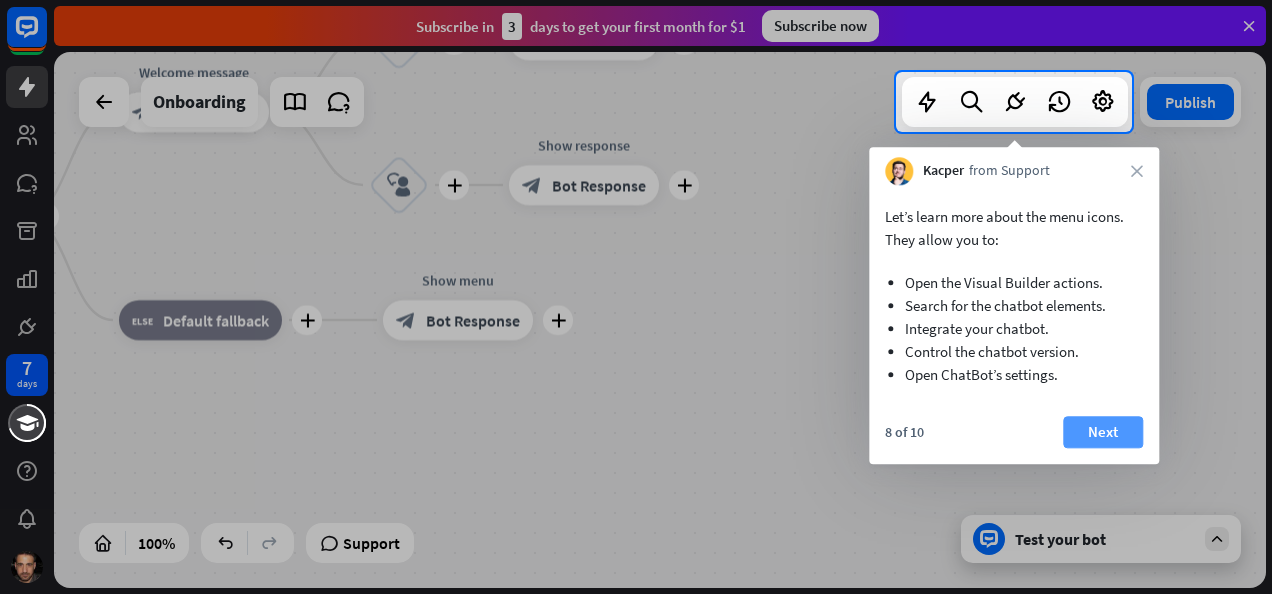 click on "Next" at bounding box center [1103, 432] 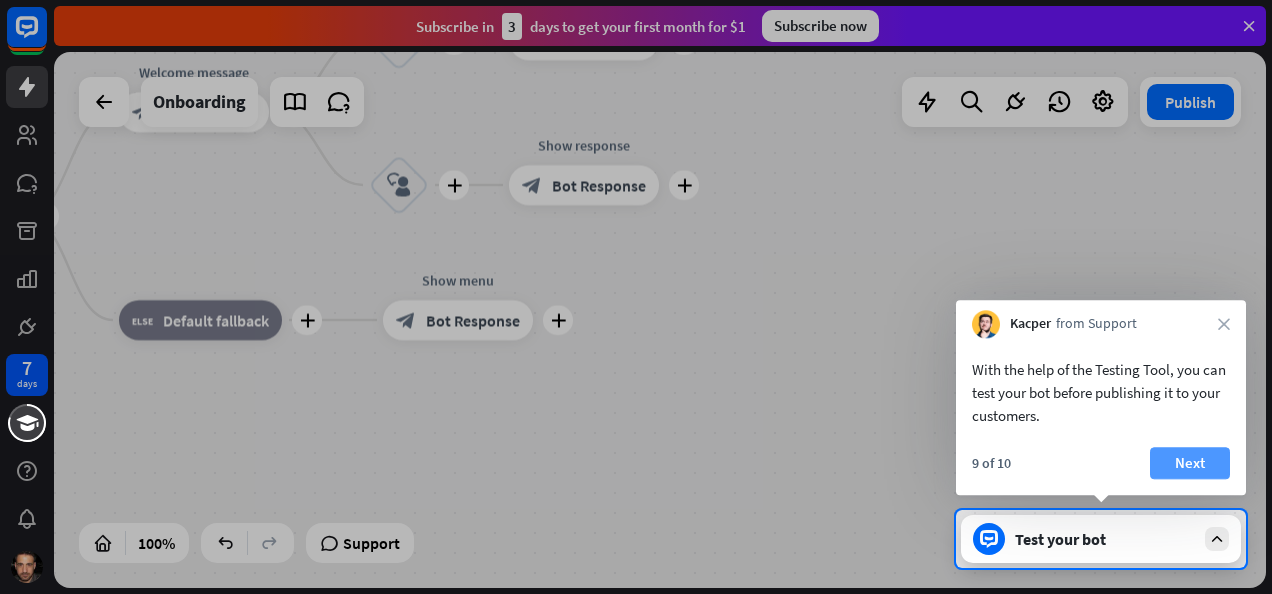 click on "Next" at bounding box center (1190, 463) 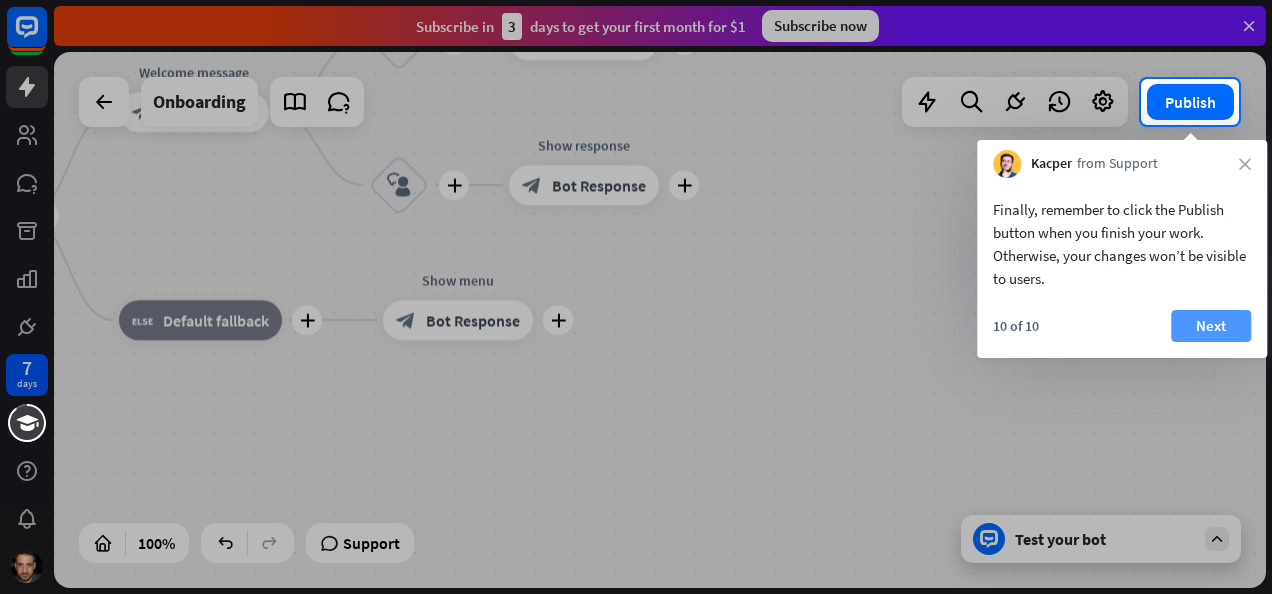 click on "Next" at bounding box center (1211, 326) 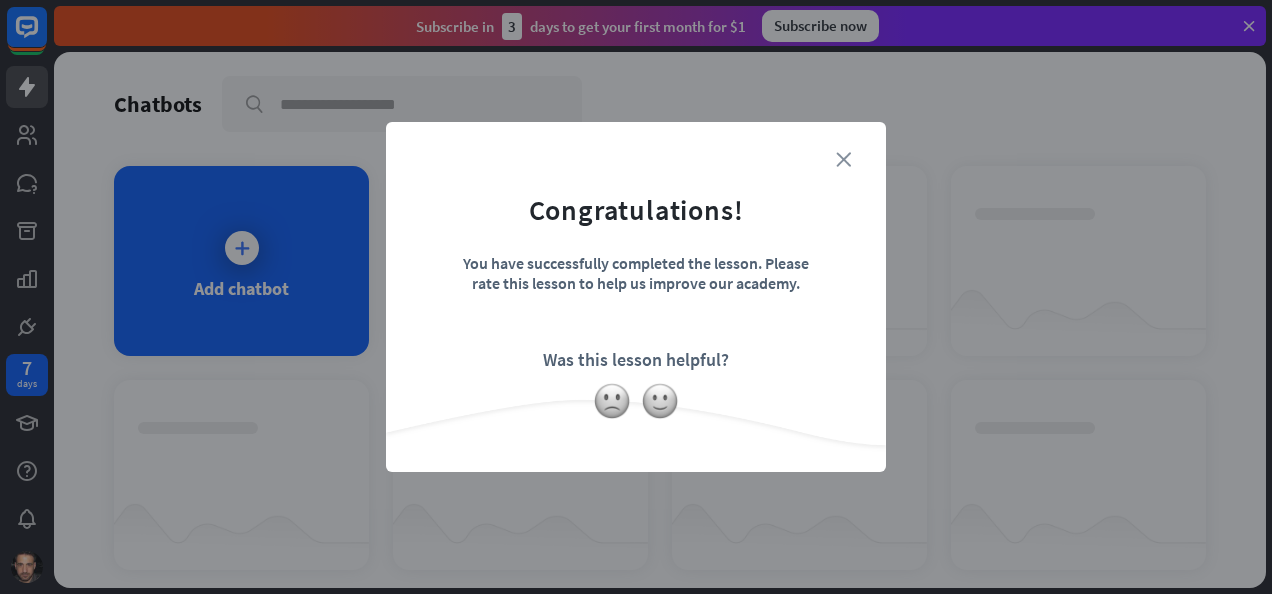 click on "close" at bounding box center [843, 159] 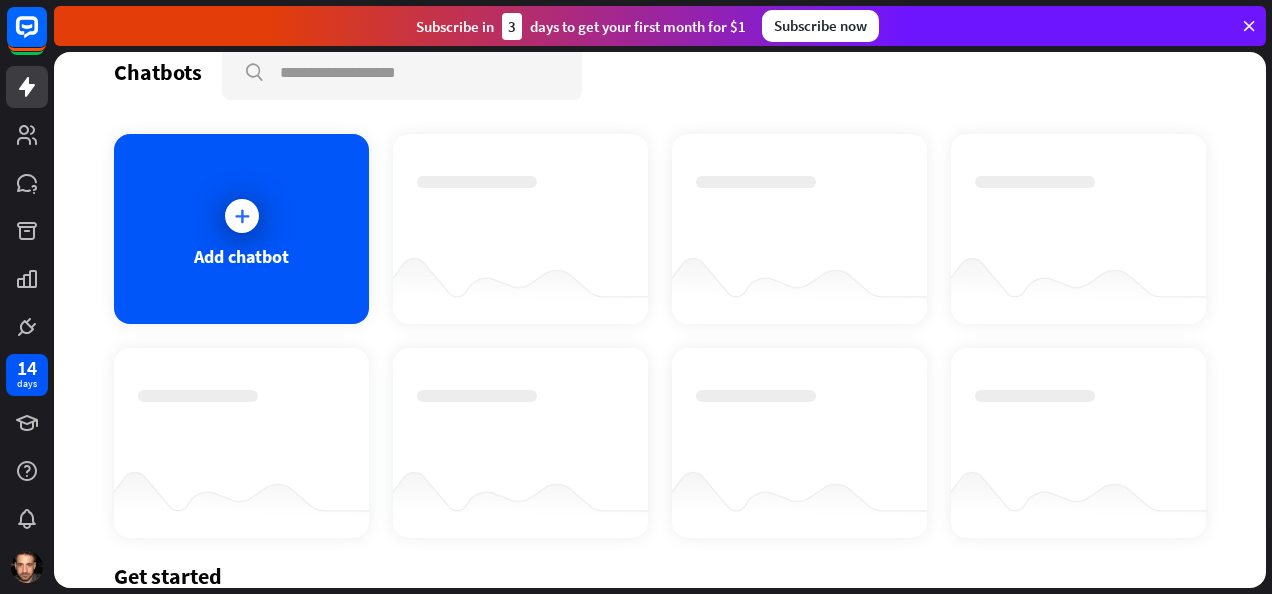 scroll, scrollTop: 31, scrollLeft: 0, axis: vertical 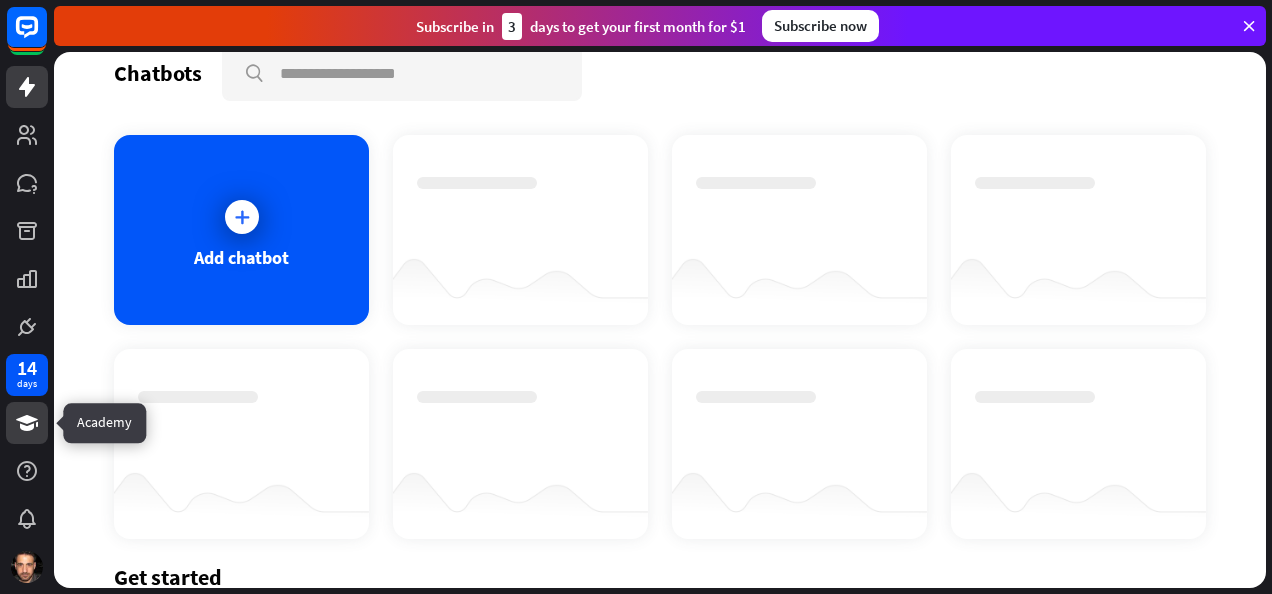 click at bounding box center [27, 423] 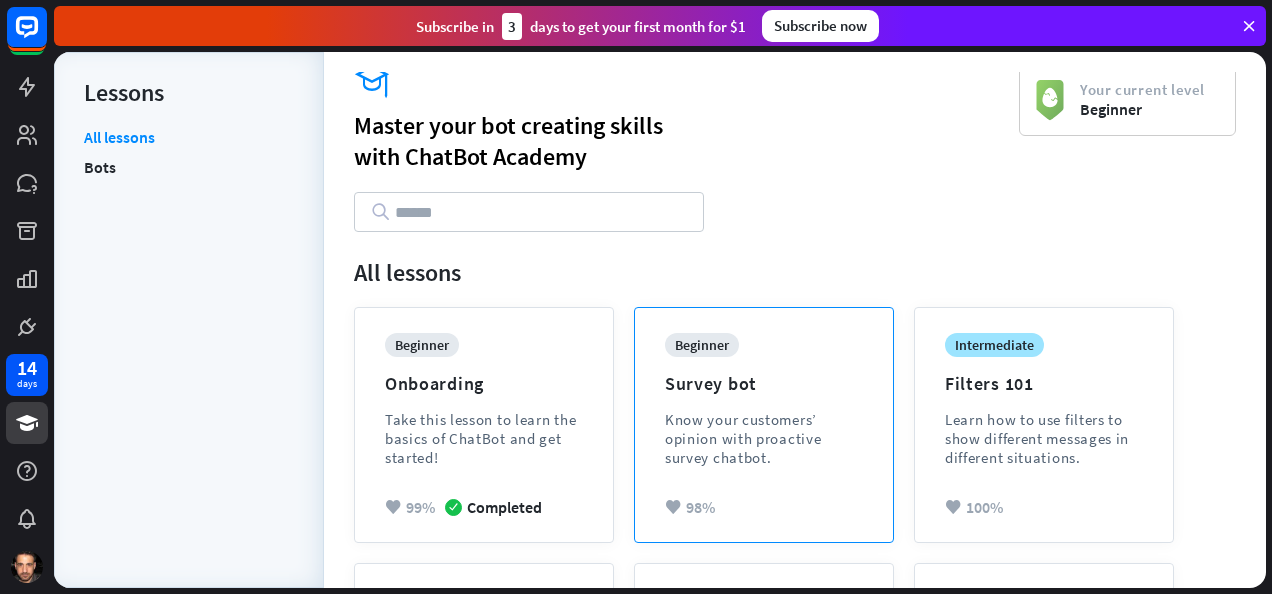 scroll, scrollTop: 0, scrollLeft: 0, axis: both 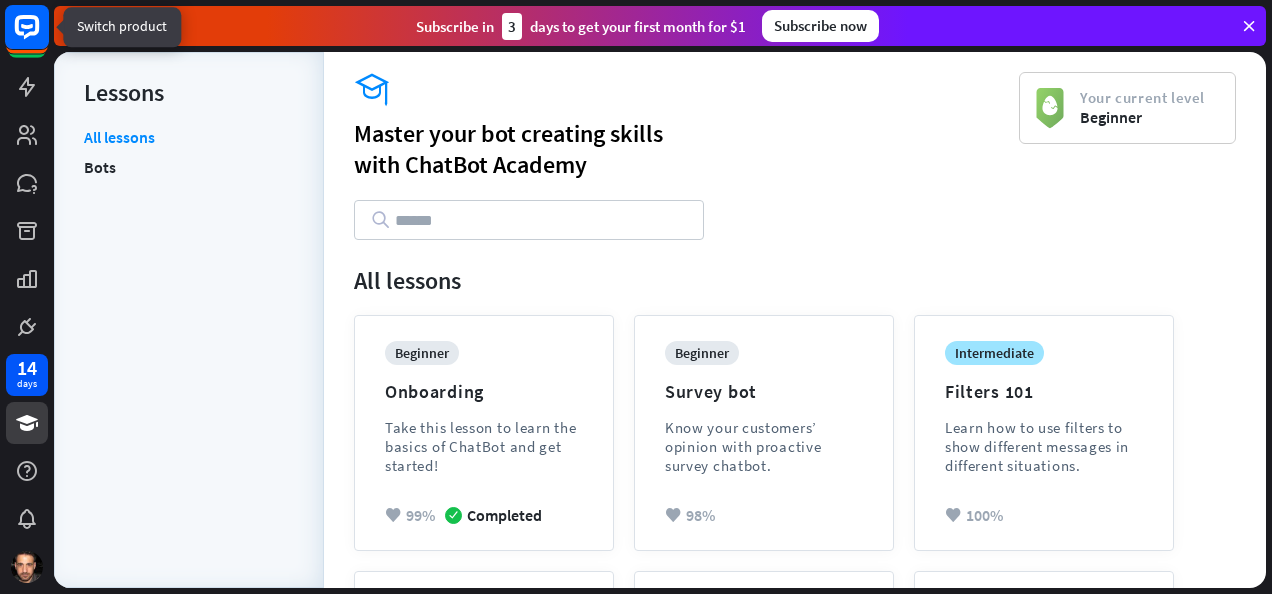 click 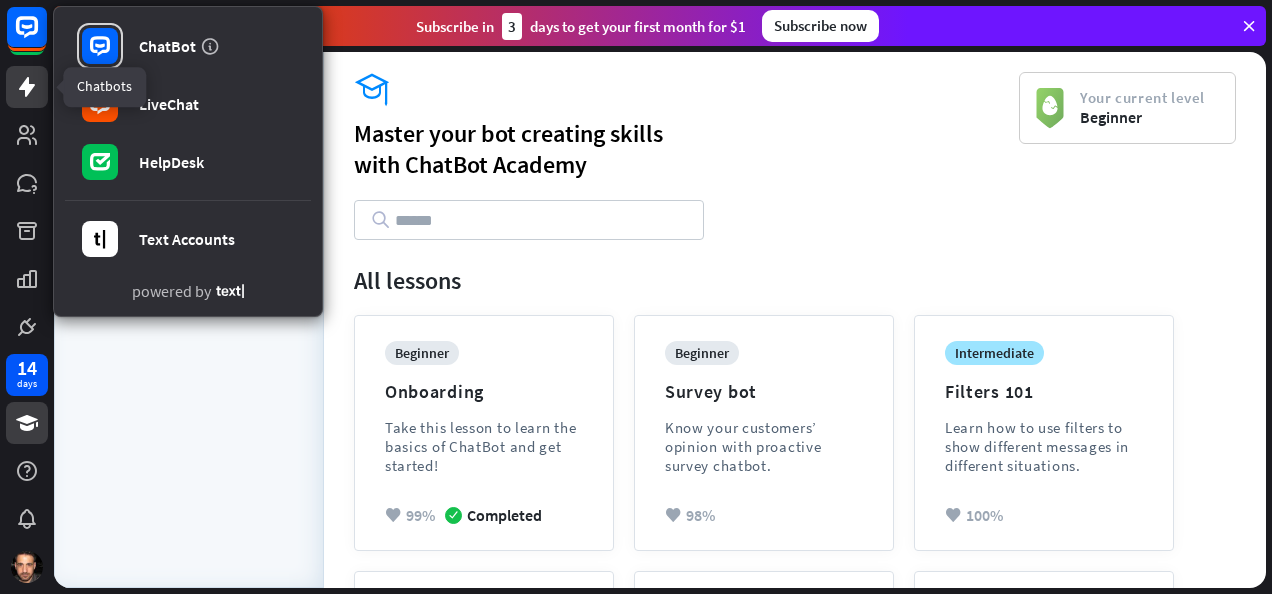 click 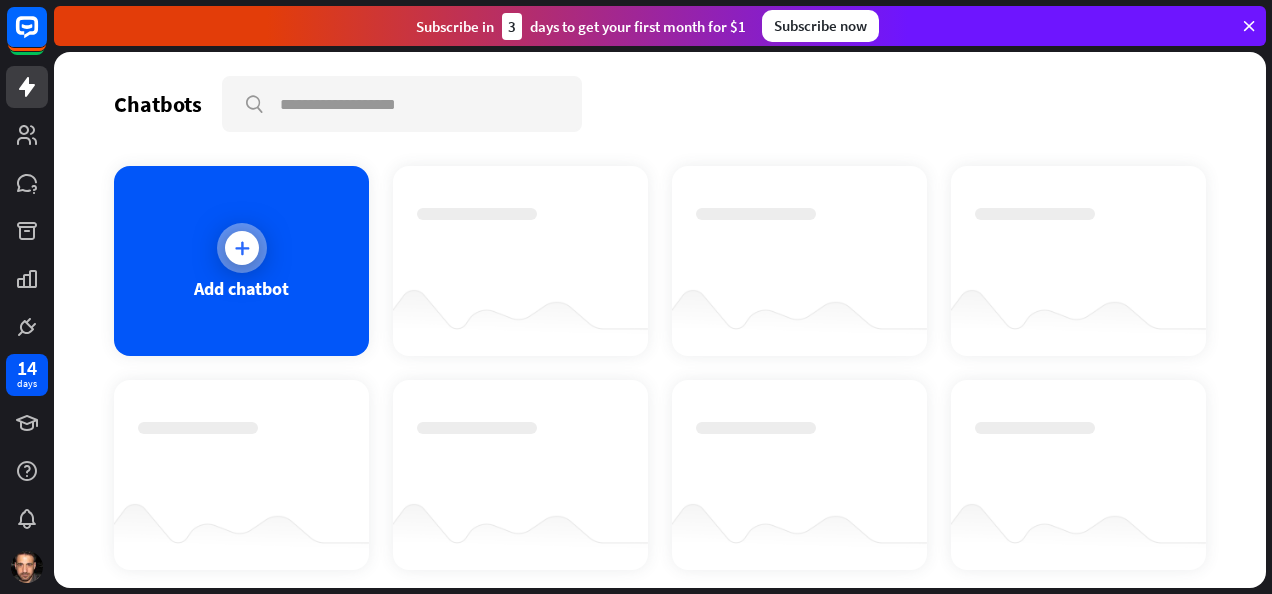 click at bounding box center (242, 248) 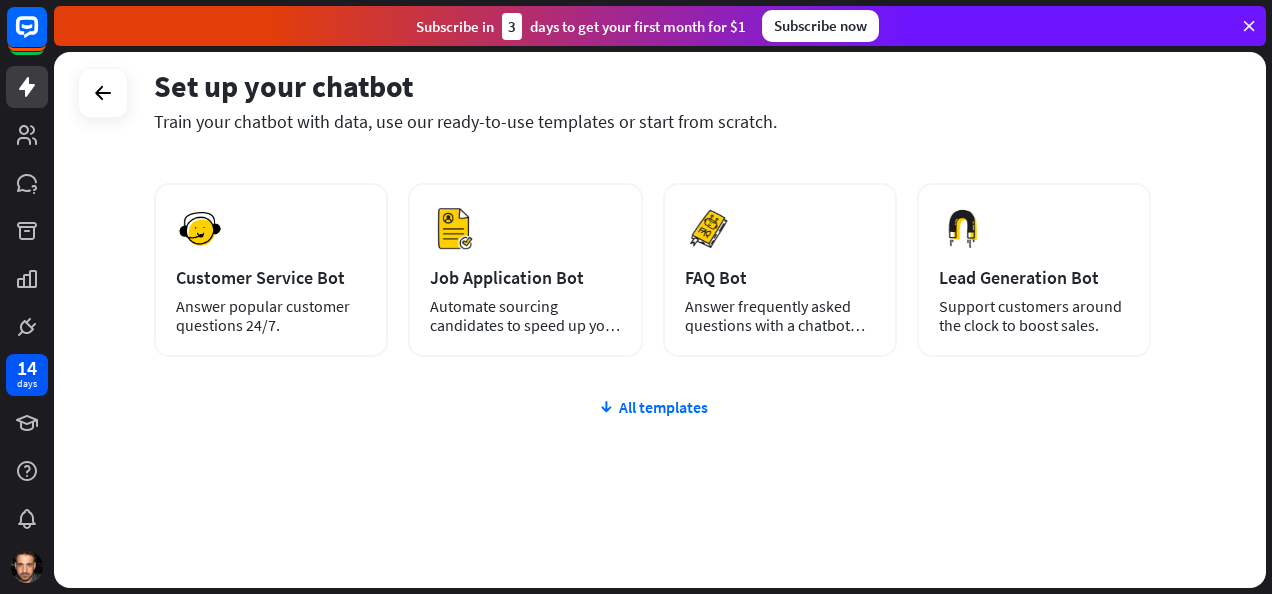 scroll, scrollTop: 285, scrollLeft: 0, axis: vertical 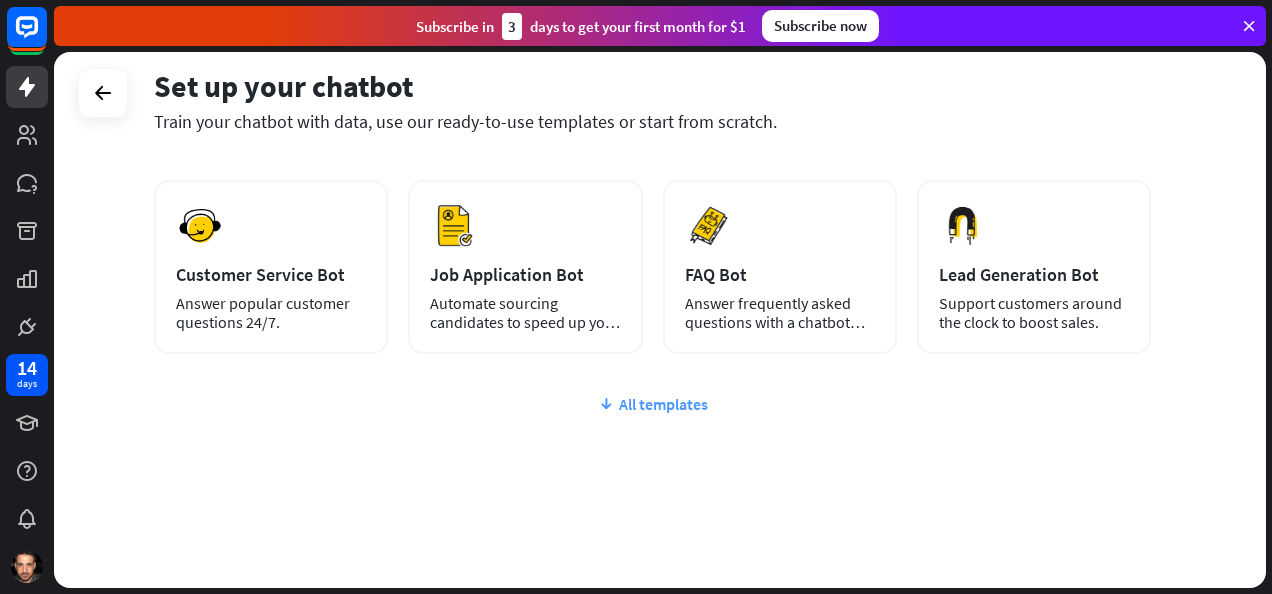 click on "All templates" at bounding box center [652, 404] 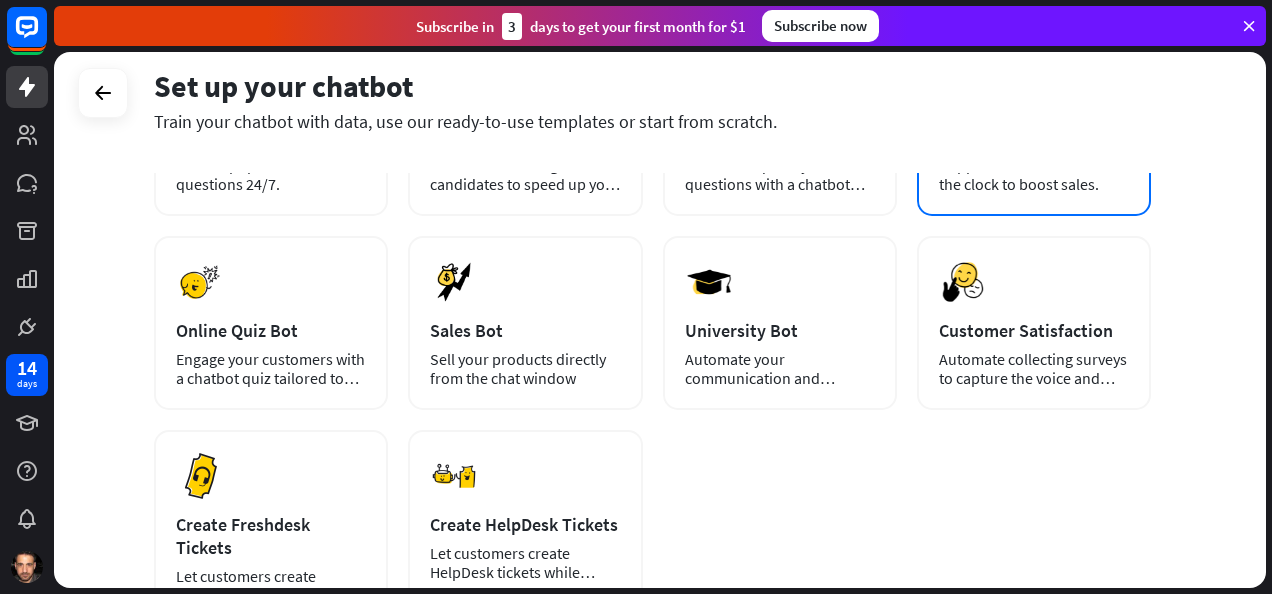 scroll, scrollTop: 419, scrollLeft: 0, axis: vertical 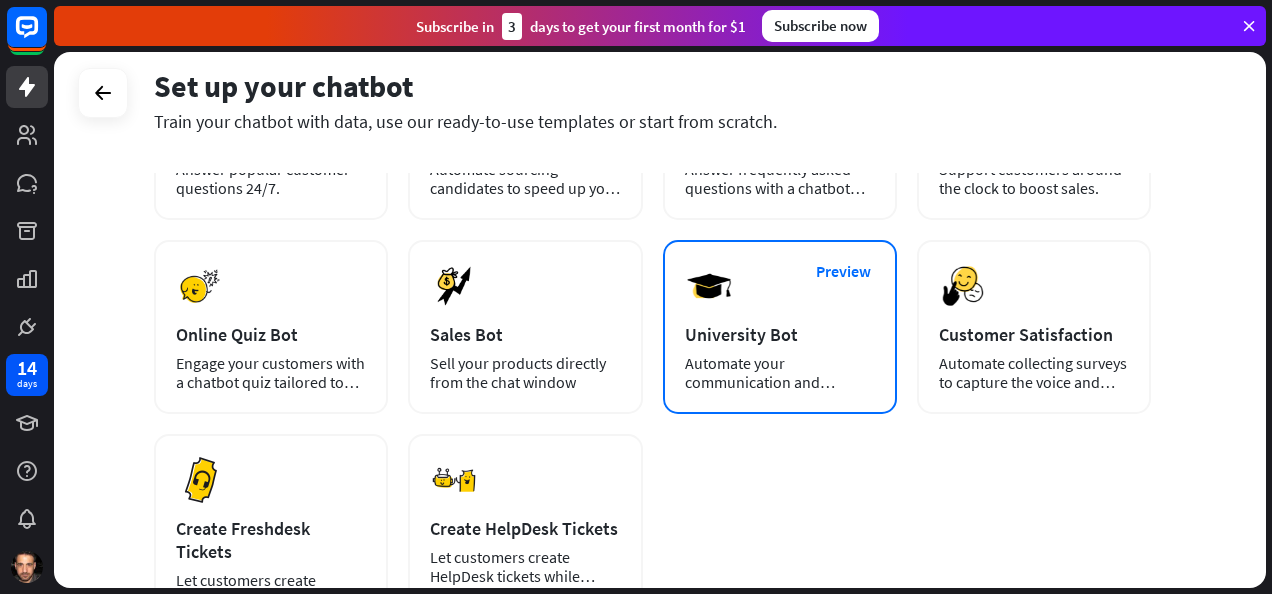 click on "Automate your communication and admission process." at bounding box center (780, 373) 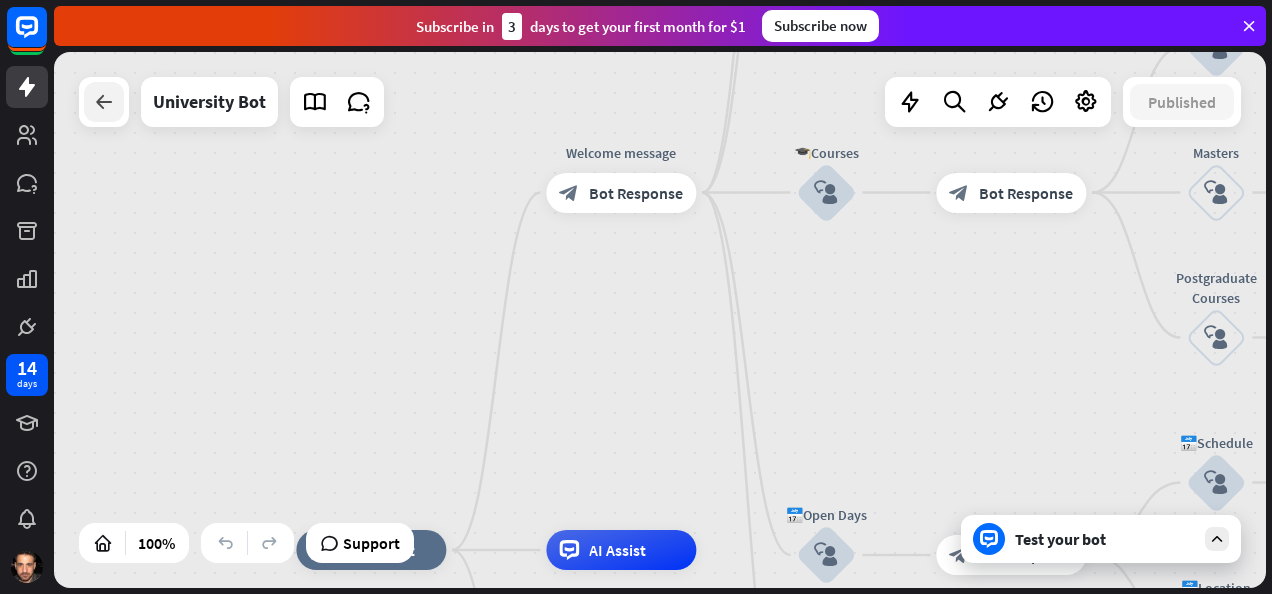 click at bounding box center (104, 102) 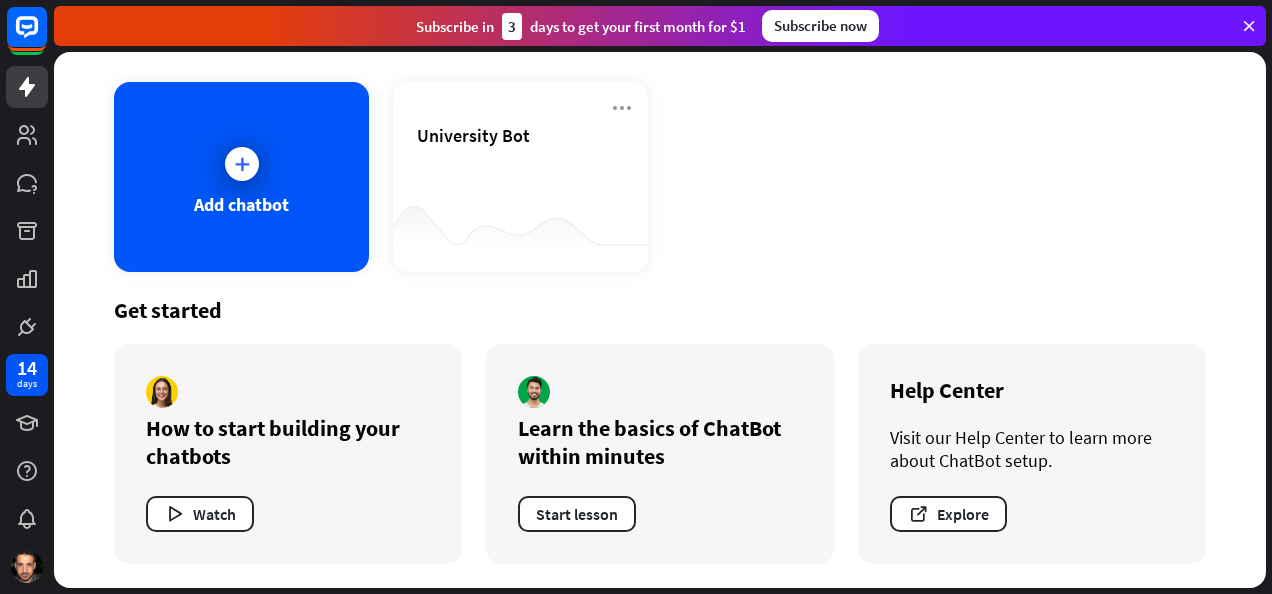 scroll, scrollTop: 0, scrollLeft: 0, axis: both 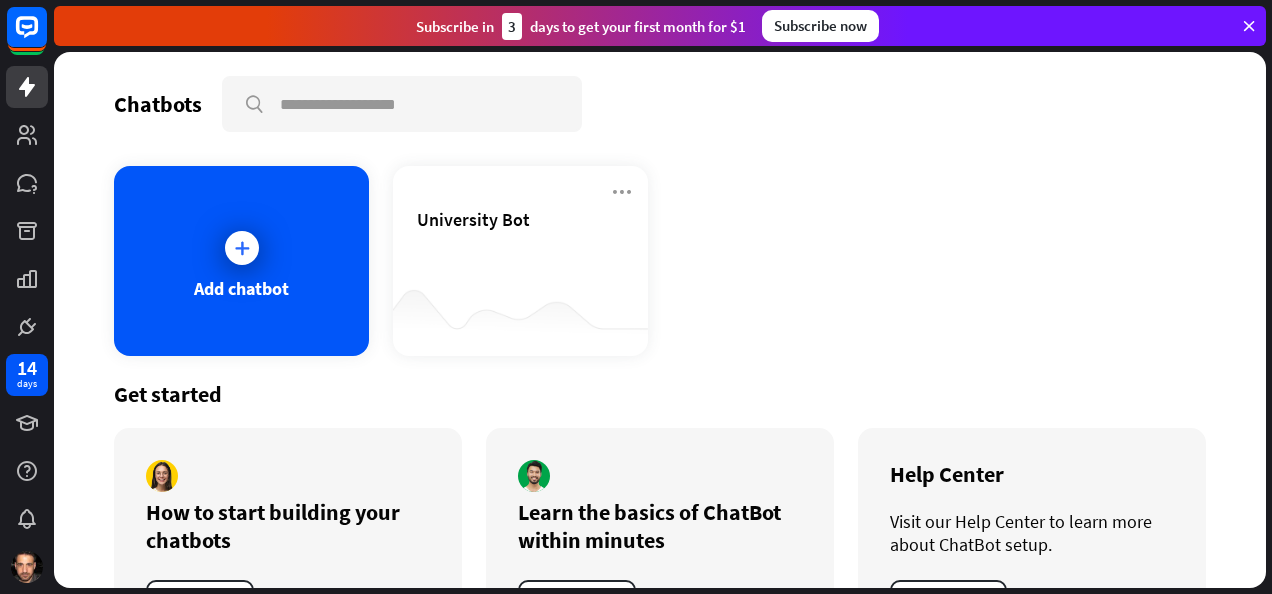 click at bounding box center (1249, 26) 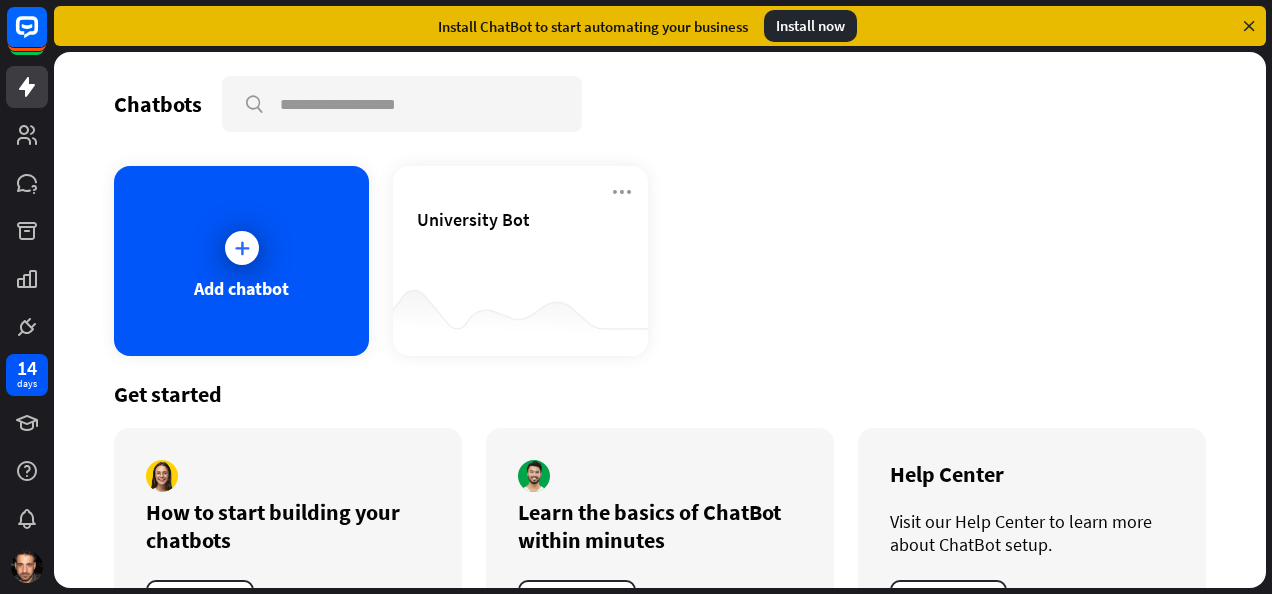 click at bounding box center [1249, 26] 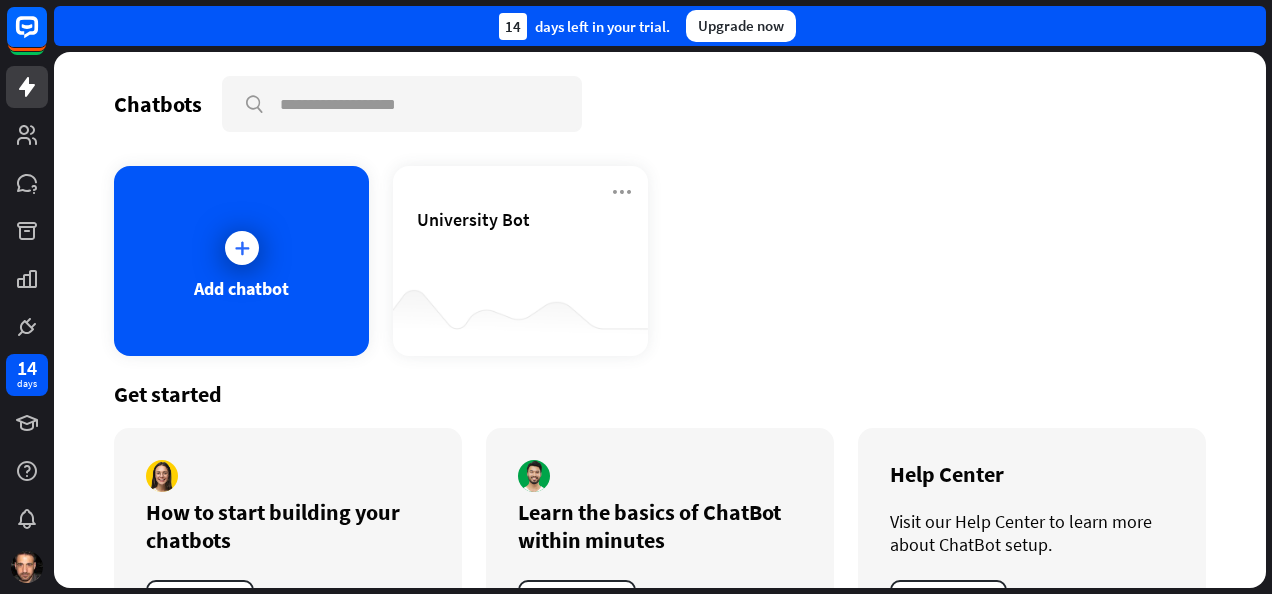click on "14
days
left in your trial.
Upgrade now" at bounding box center [660, 26] 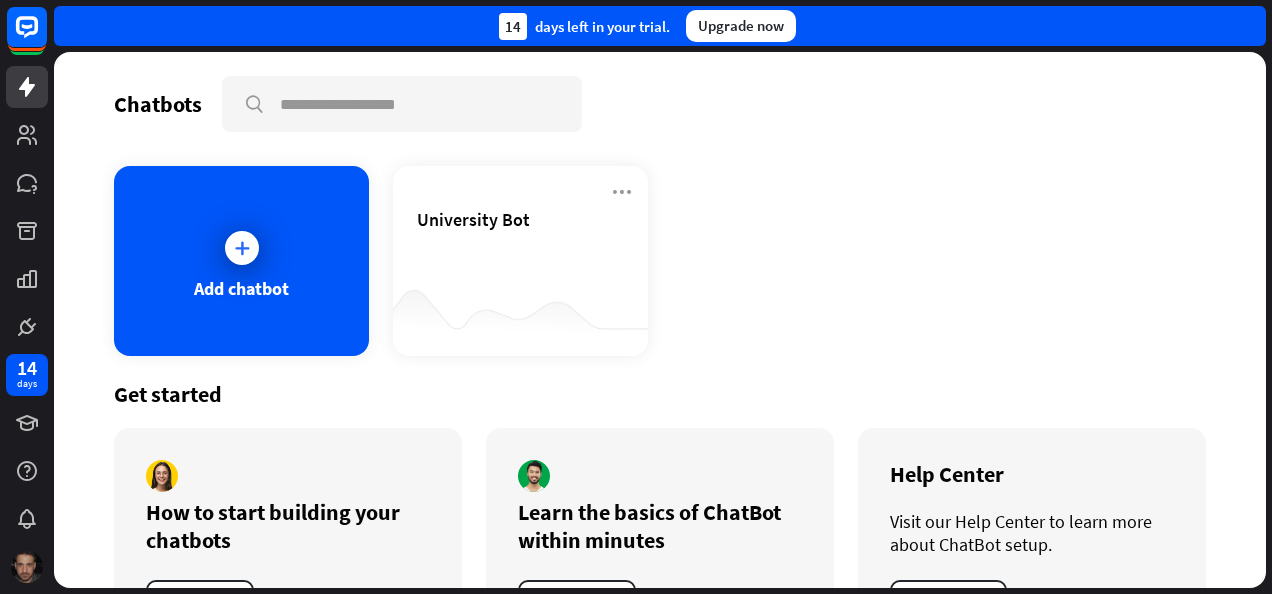 click at bounding box center (27, 567) 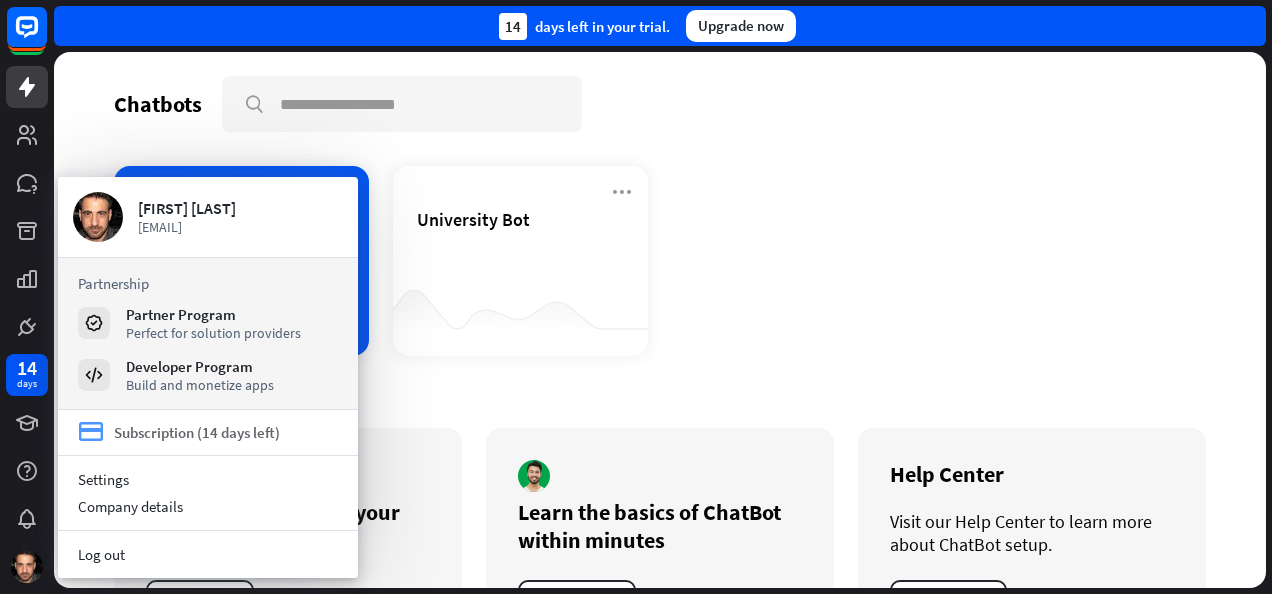 click on "Subscription (14 days left)" at bounding box center [197, 432] 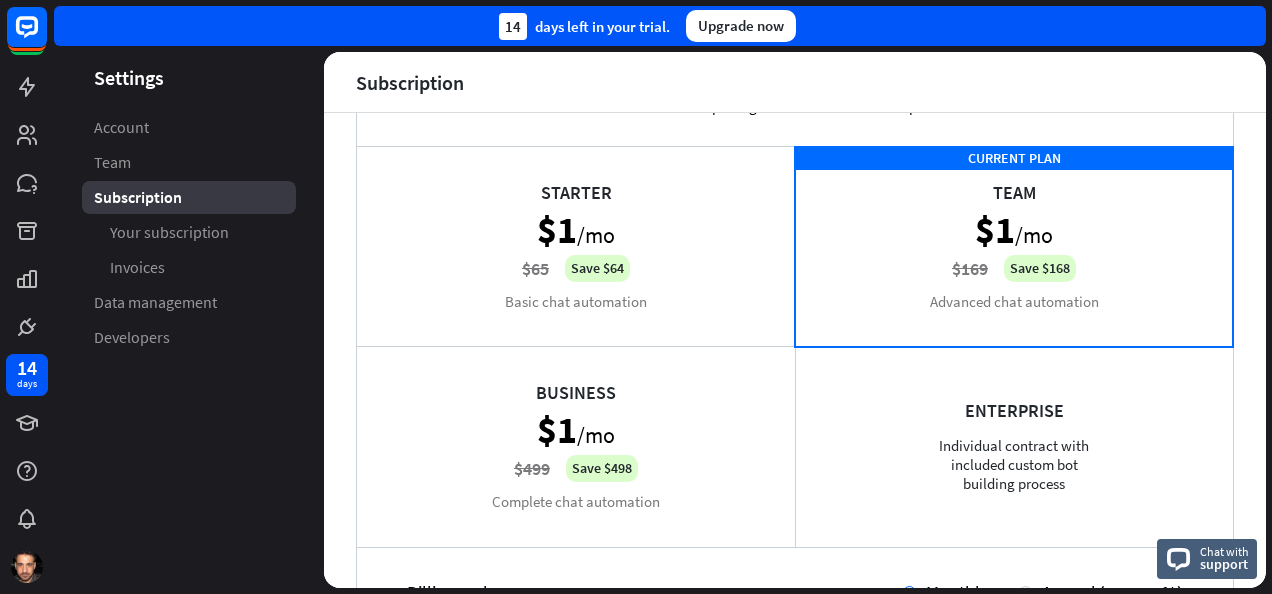 scroll, scrollTop: 0, scrollLeft: 0, axis: both 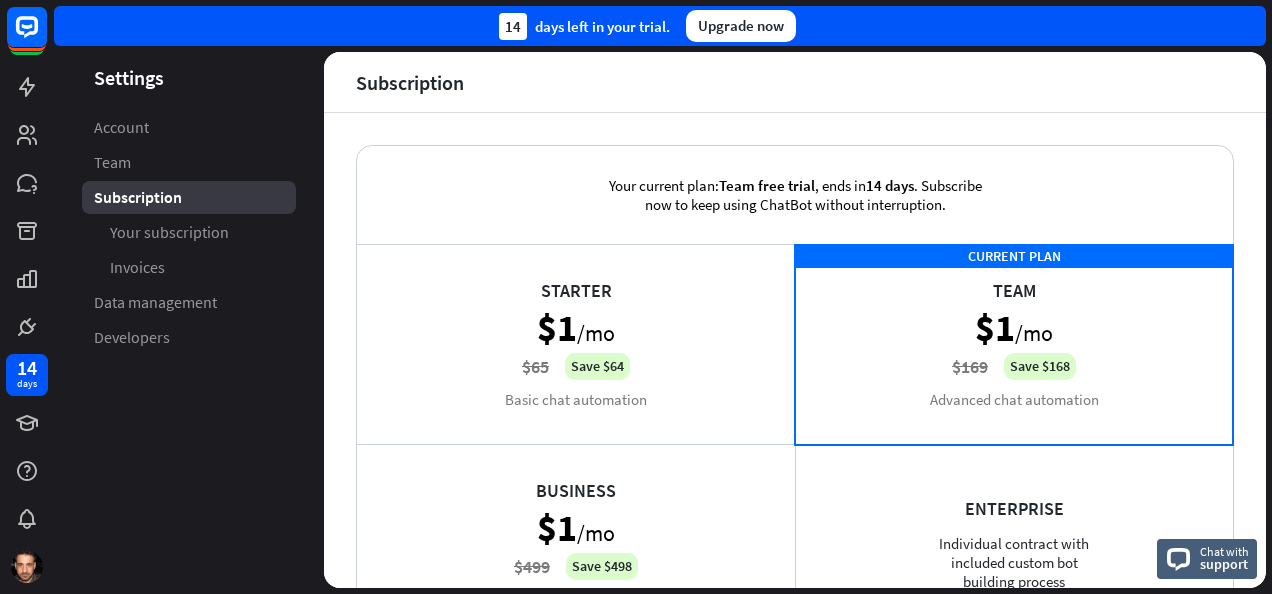 click on "Your current plan:
Team free trial , ends in
14 days .
Subscribe now to keep using ChatBot without interruption." at bounding box center [795, 195] 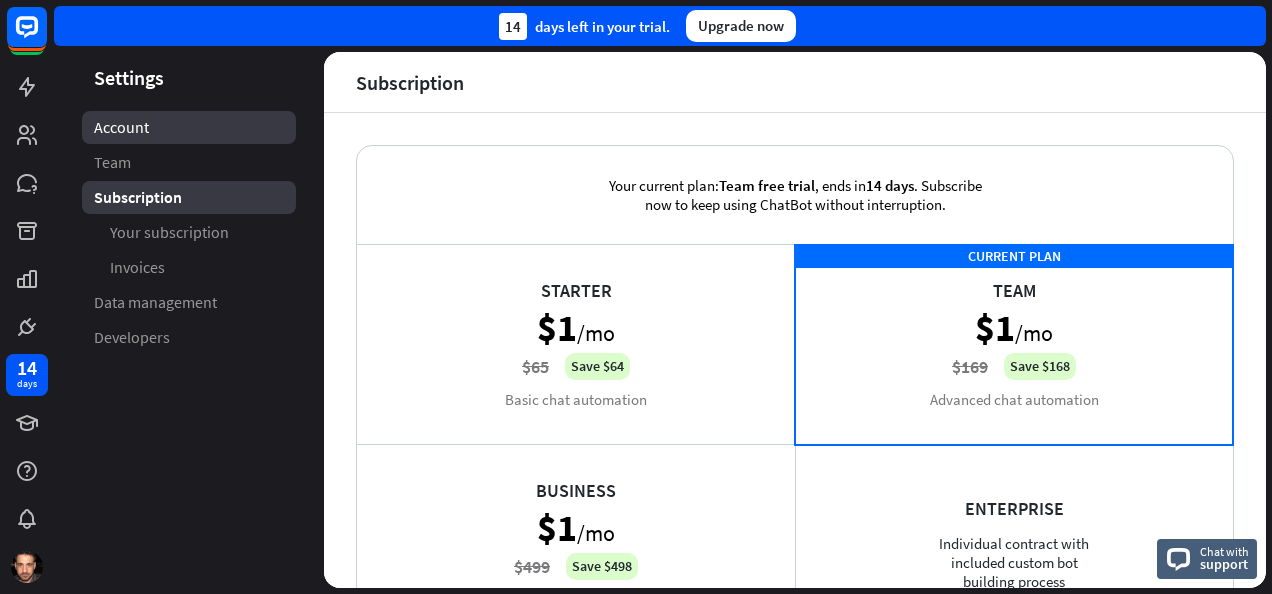 click on "Account" at bounding box center [189, 127] 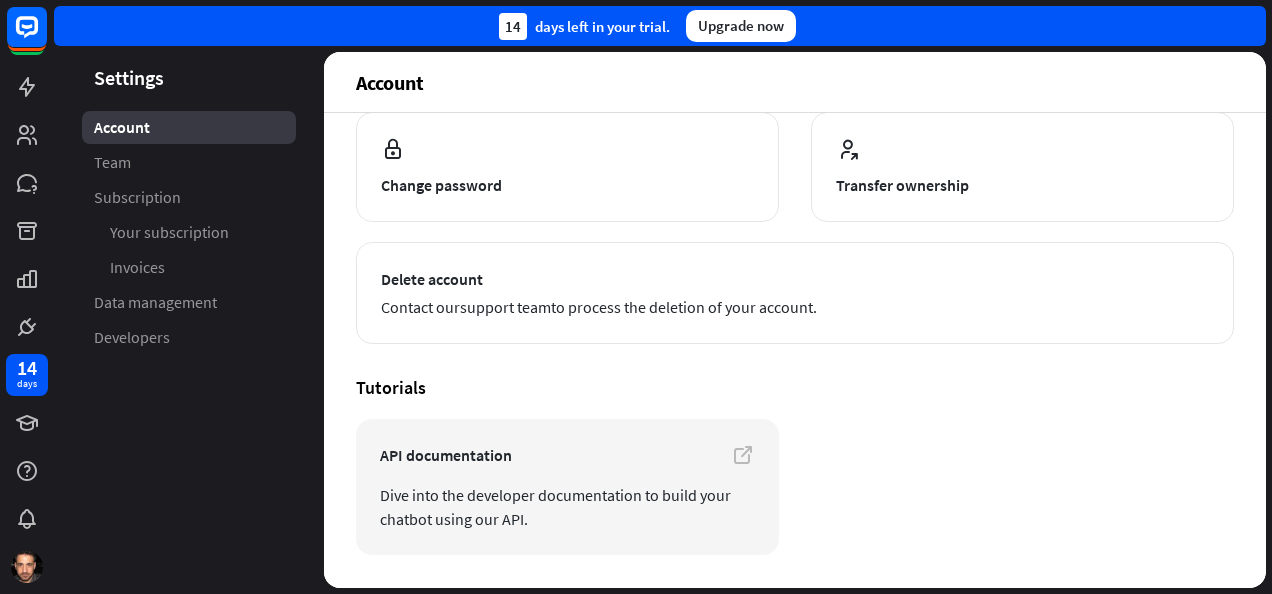 scroll, scrollTop: 164, scrollLeft: 0, axis: vertical 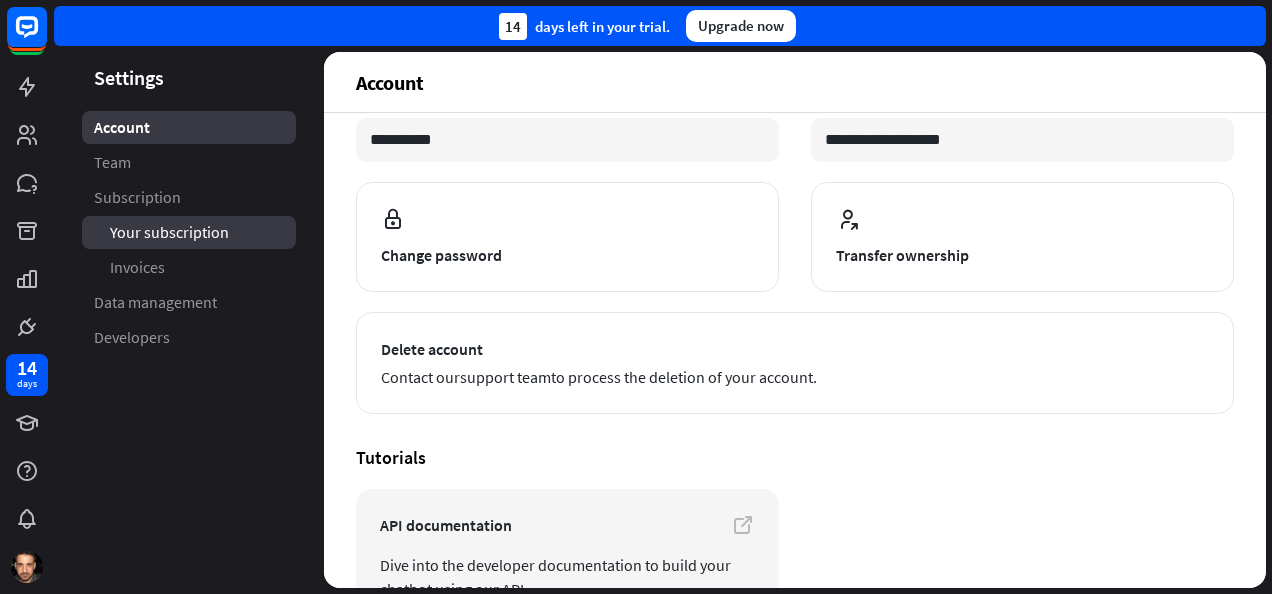click on "Your subscription" at bounding box center (169, 232) 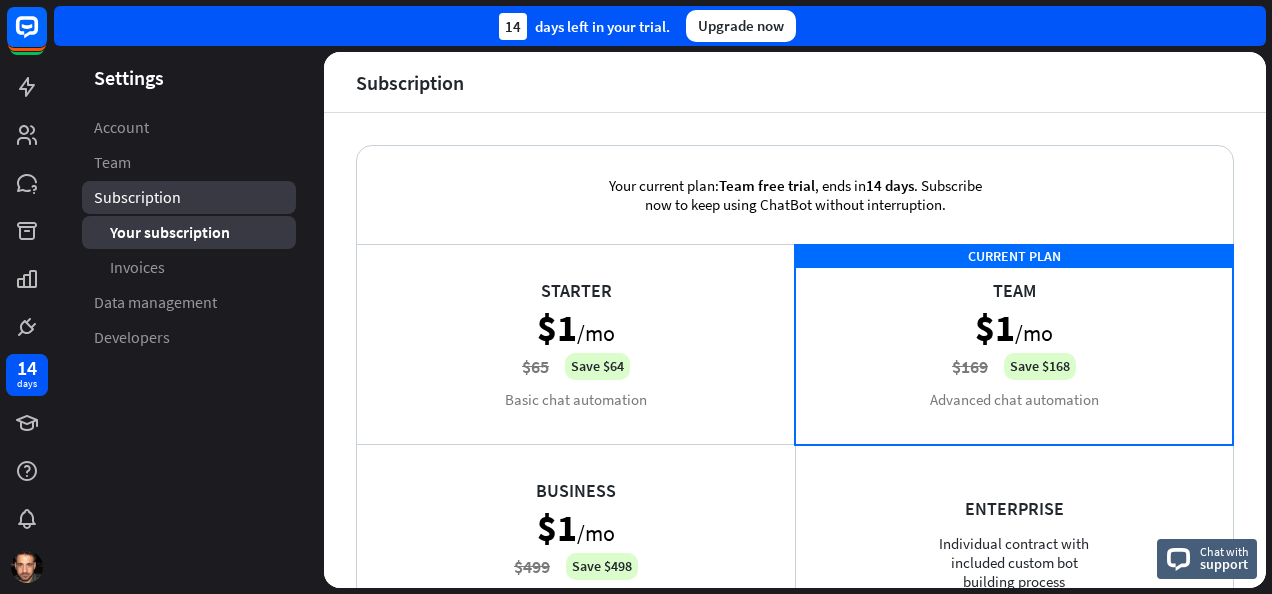 click on "Subscription" at bounding box center (137, 197) 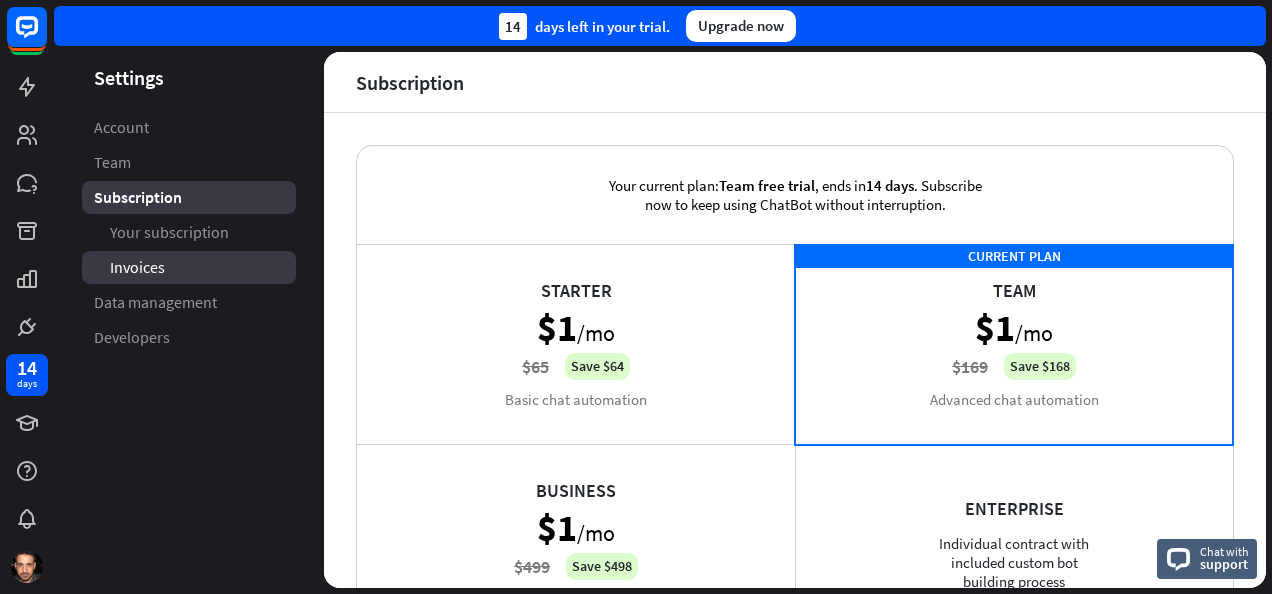 click on "Invoices" at bounding box center [137, 267] 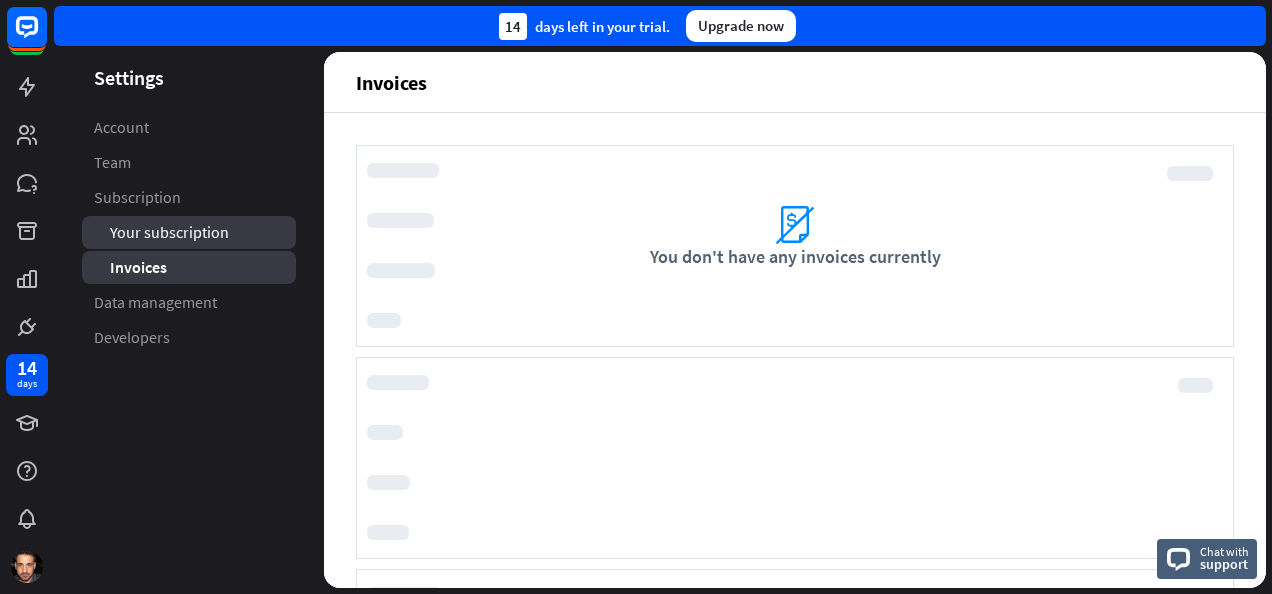 click on "Your subscription" at bounding box center [169, 232] 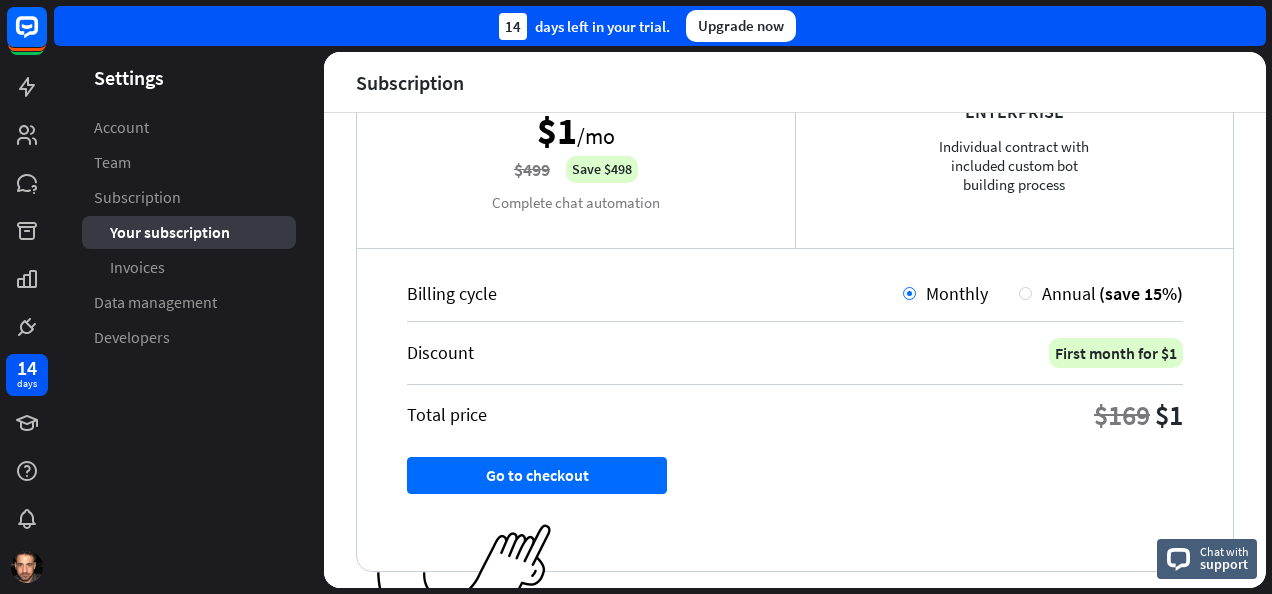 scroll, scrollTop: 450, scrollLeft: 0, axis: vertical 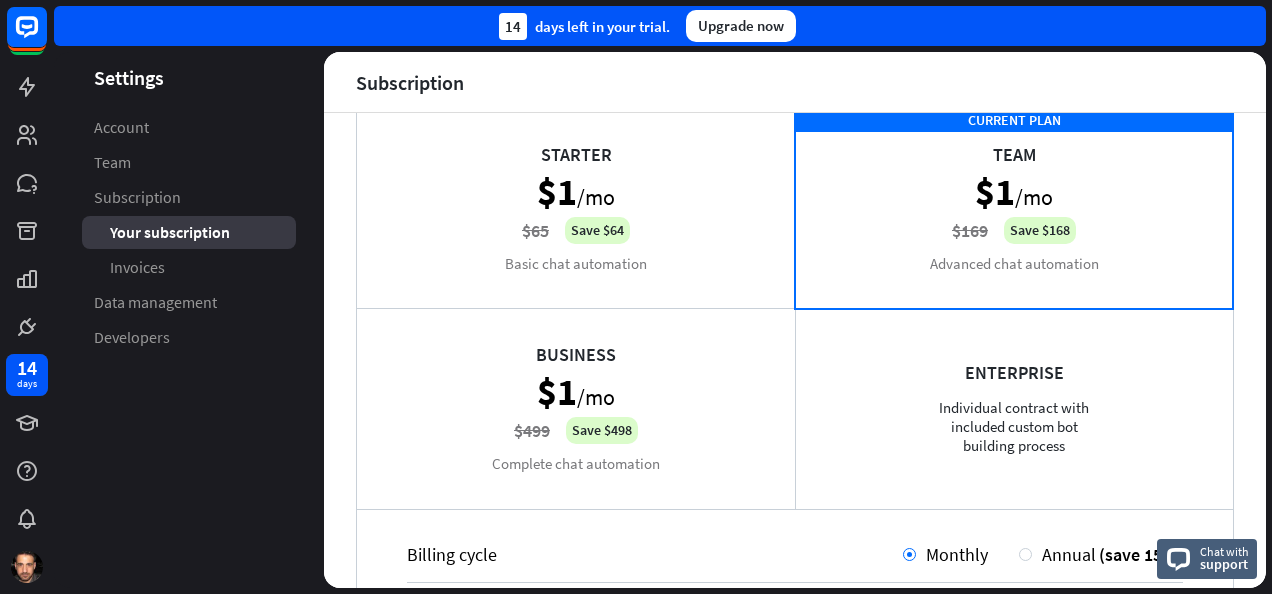click on "Enterprise
Individual contract with included custom bot building process" at bounding box center [1014, 408] 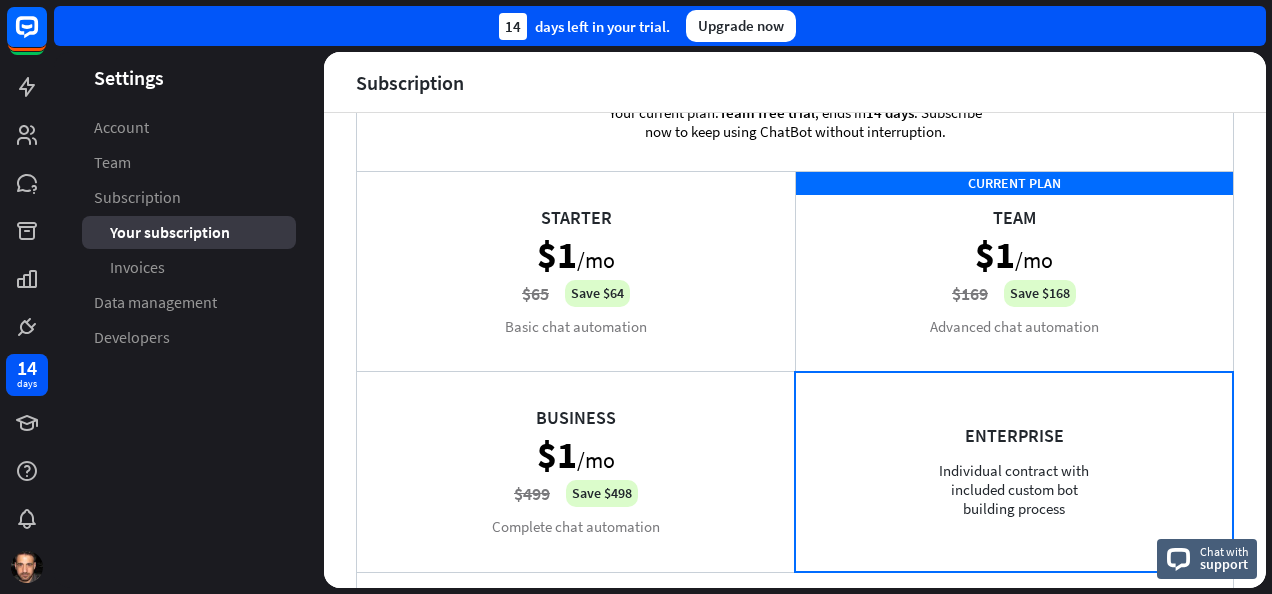 scroll, scrollTop: 72, scrollLeft: 0, axis: vertical 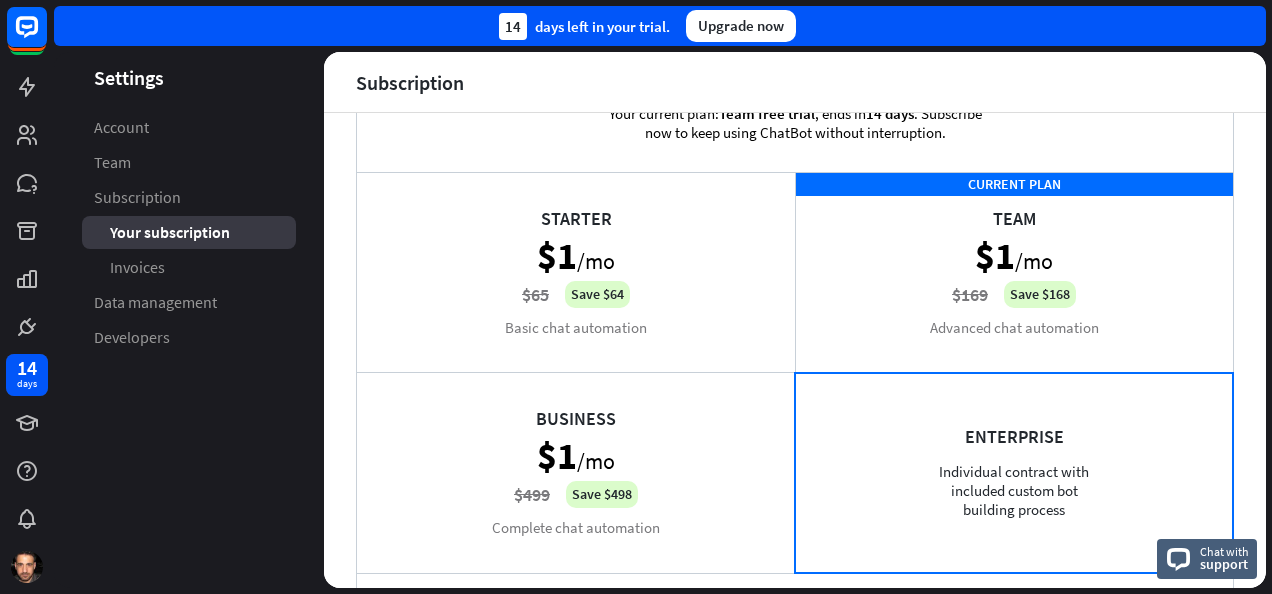 click on "CURRENT PLAN
Team
$1   /mo   $169   Save $168
Advanced chat automation" at bounding box center [1014, 272] 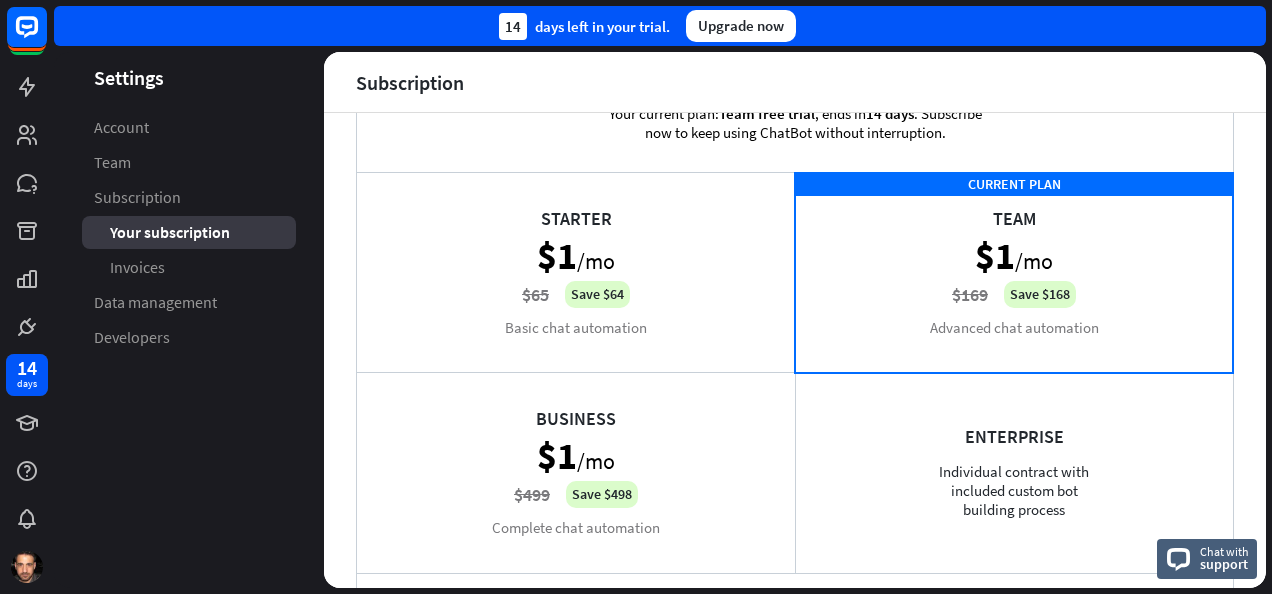 click on "CURRENT PLAN
Team
$1   /mo   $169   Save $168
Advanced chat automation" at bounding box center (1014, 272) 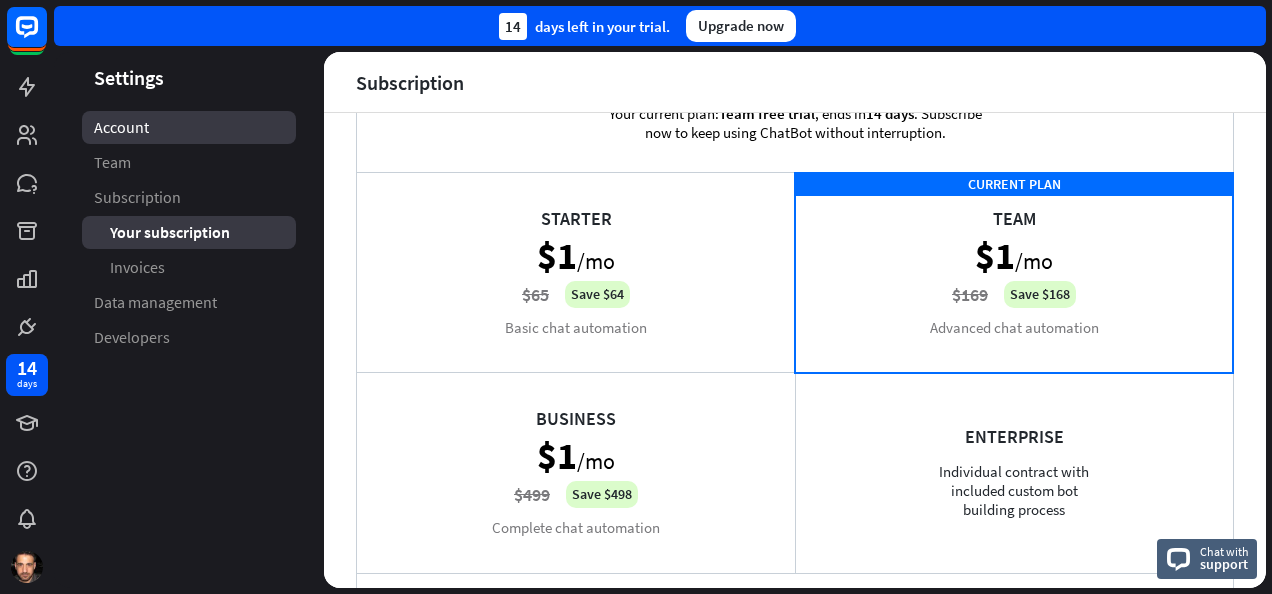 click on "Account" at bounding box center (189, 127) 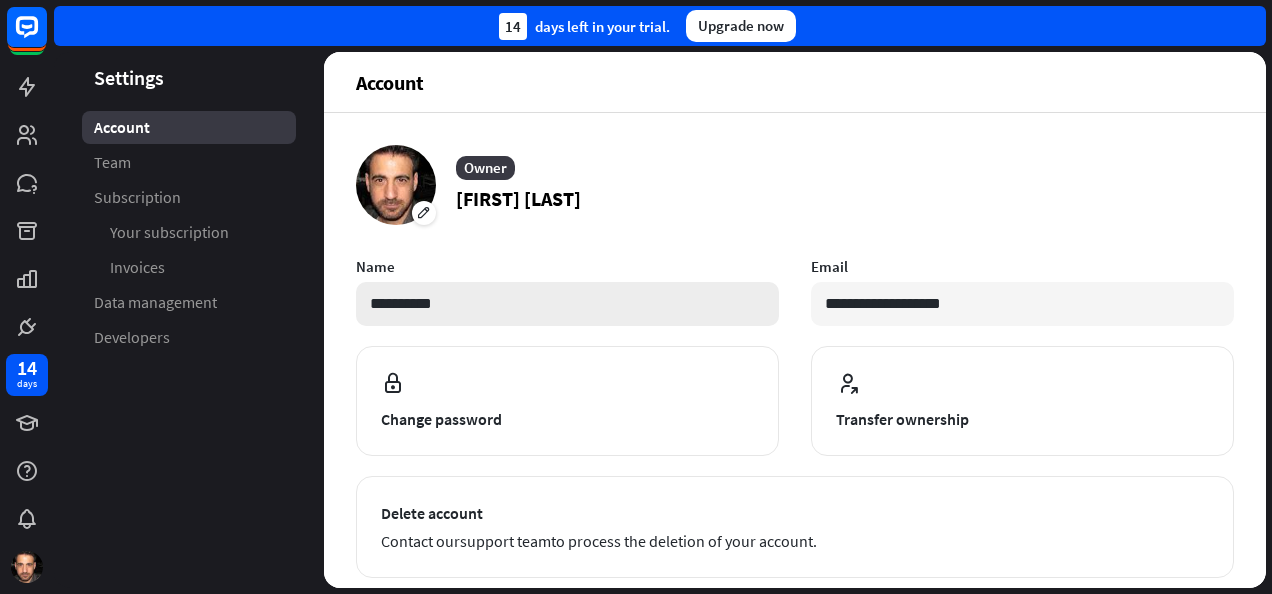 scroll, scrollTop: 291, scrollLeft: 0, axis: vertical 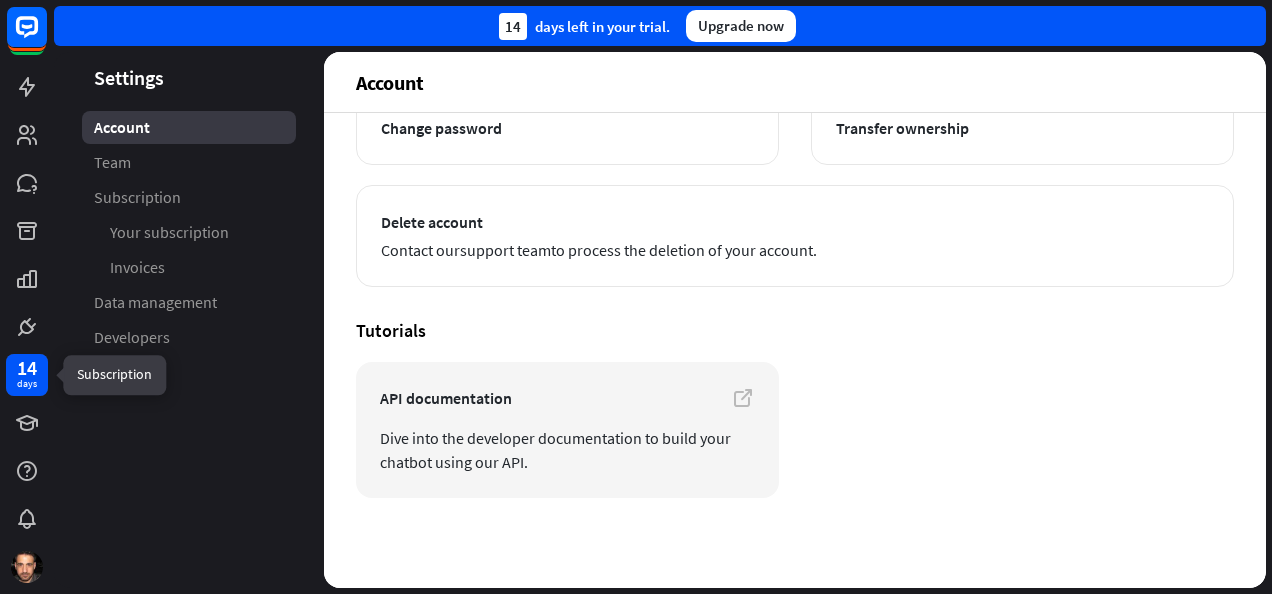 click on "14" at bounding box center (27, 368) 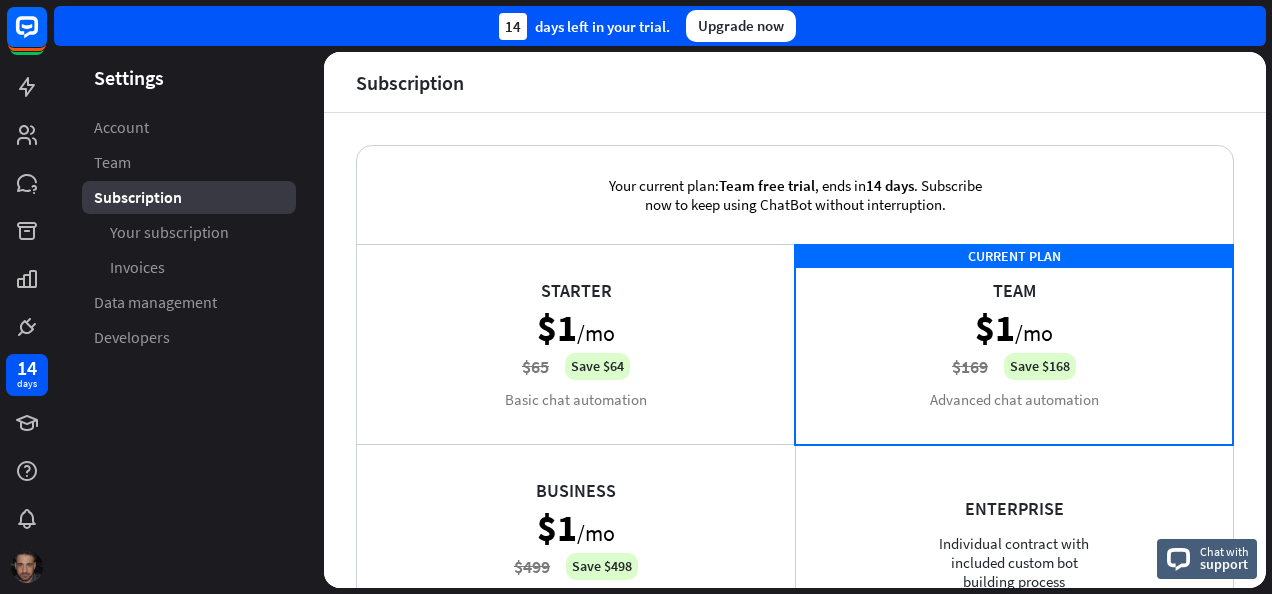 click at bounding box center (27, 567) 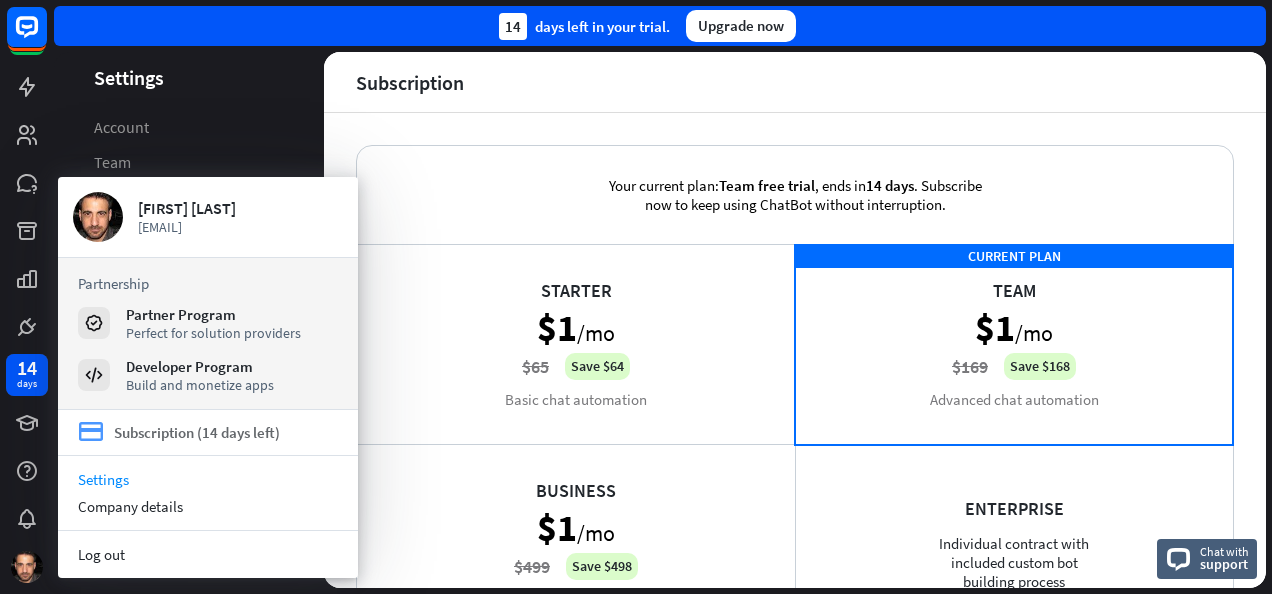 click on "Subscription (14 days left)" at bounding box center [197, 432] 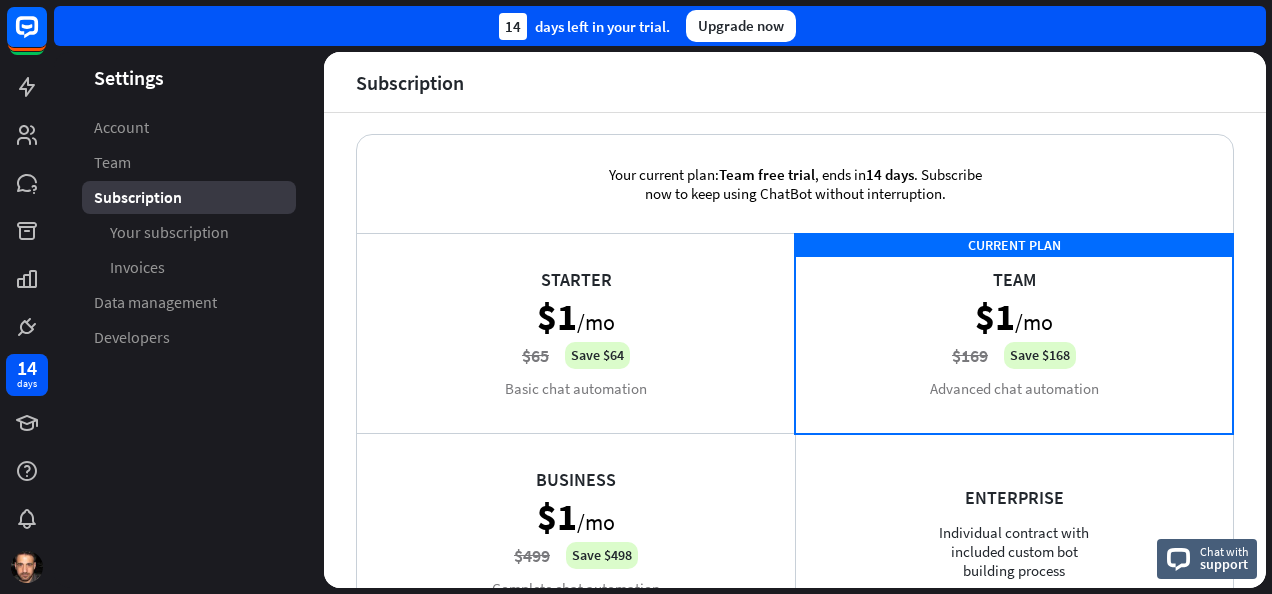 scroll, scrollTop: 0, scrollLeft: 0, axis: both 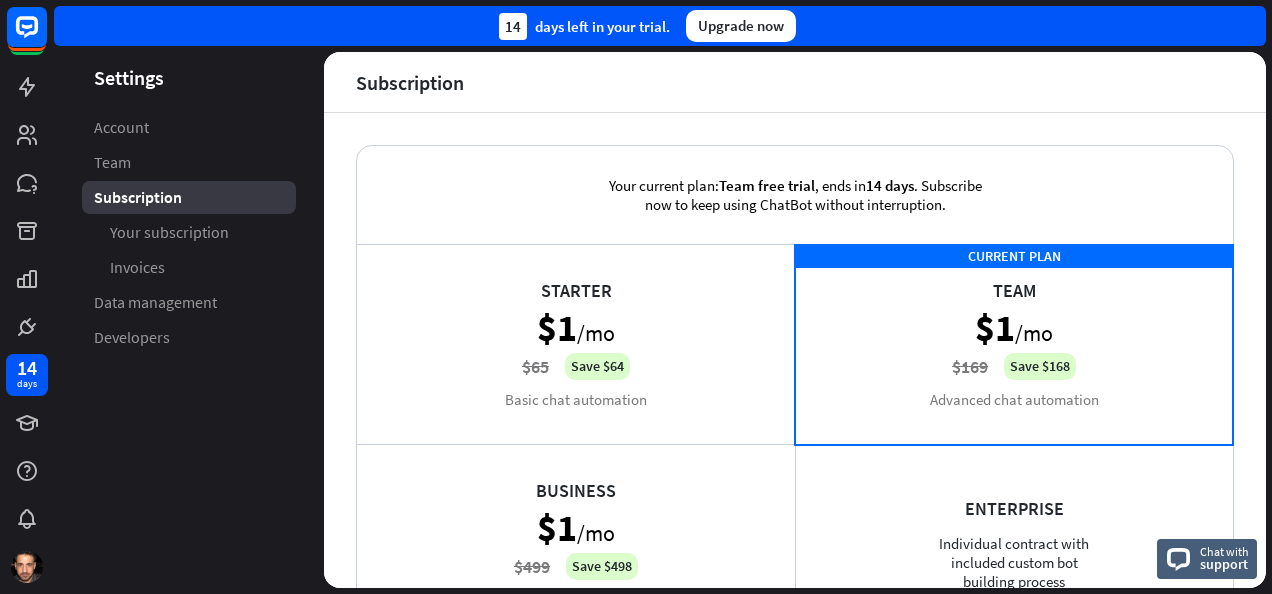 click on "14 days" at bounding box center [890, 185] 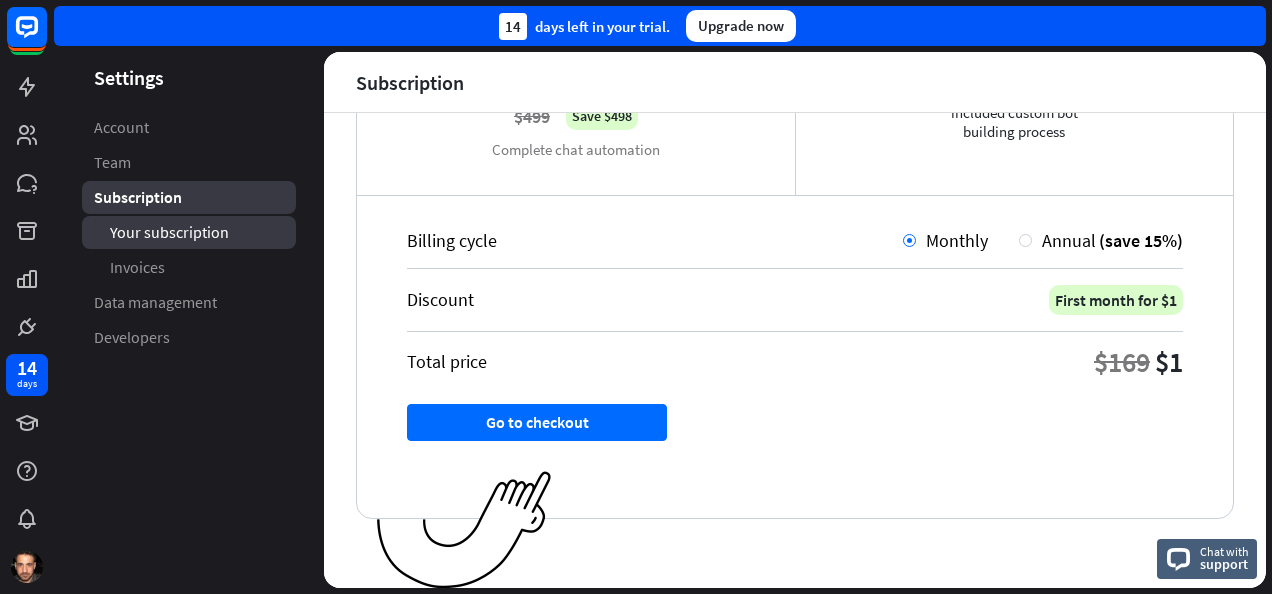 click on "Your subscription" at bounding box center [189, 232] 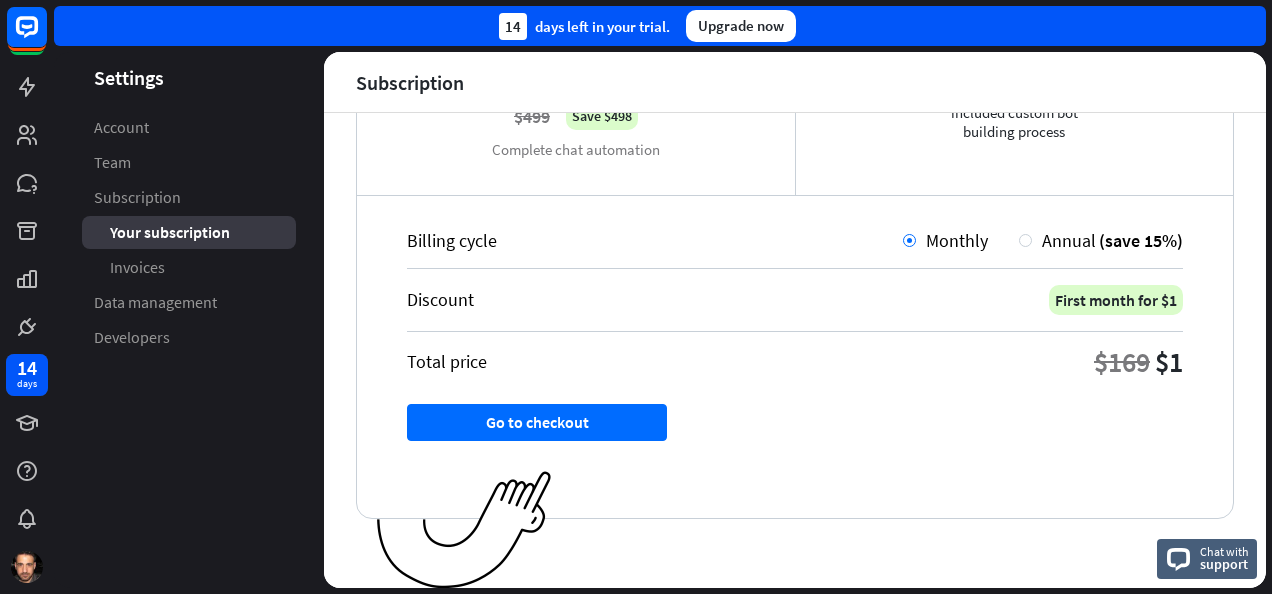 click on "Your subscription" at bounding box center (170, 232) 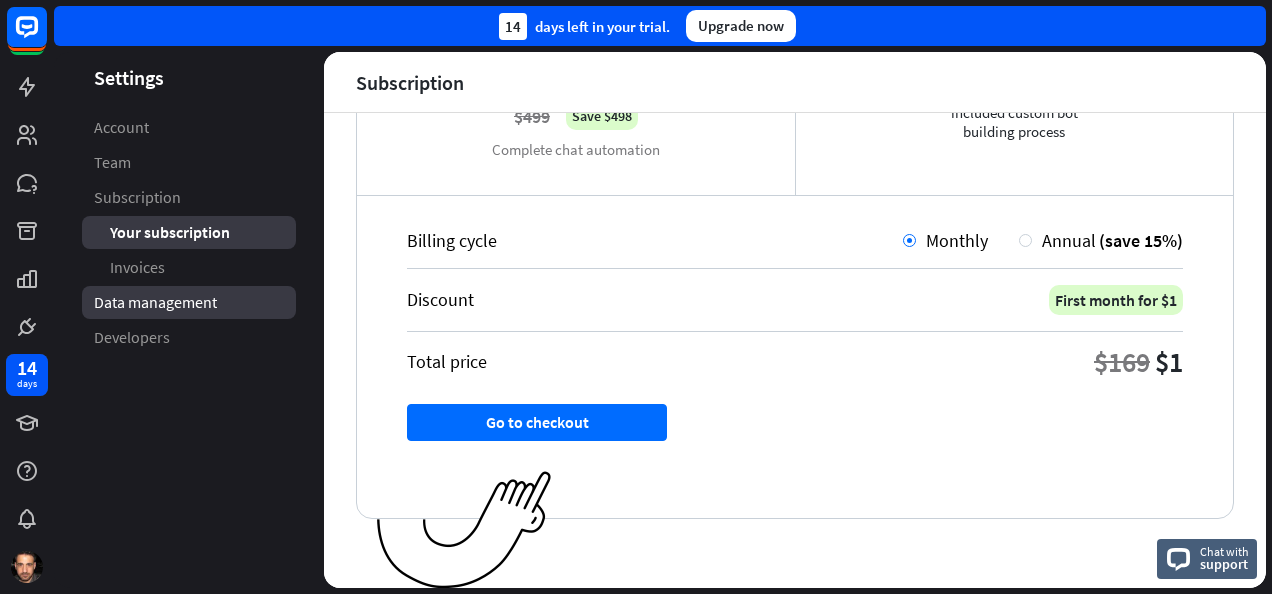 click on "Data management" at bounding box center [155, 302] 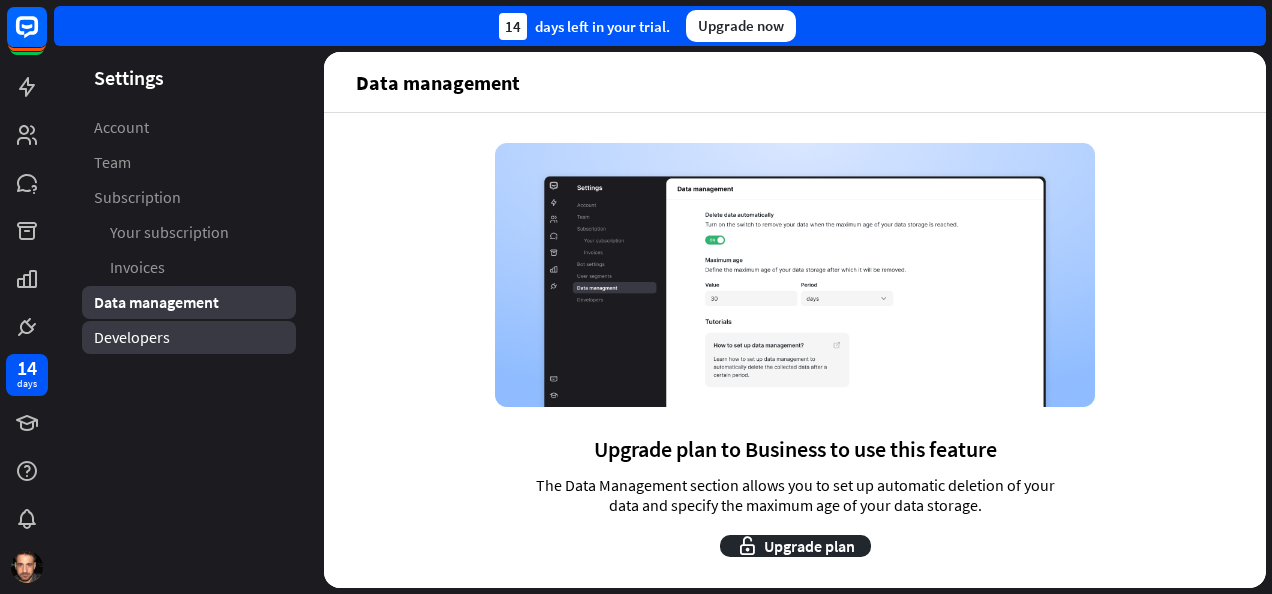 click on "Developers" at bounding box center [132, 337] 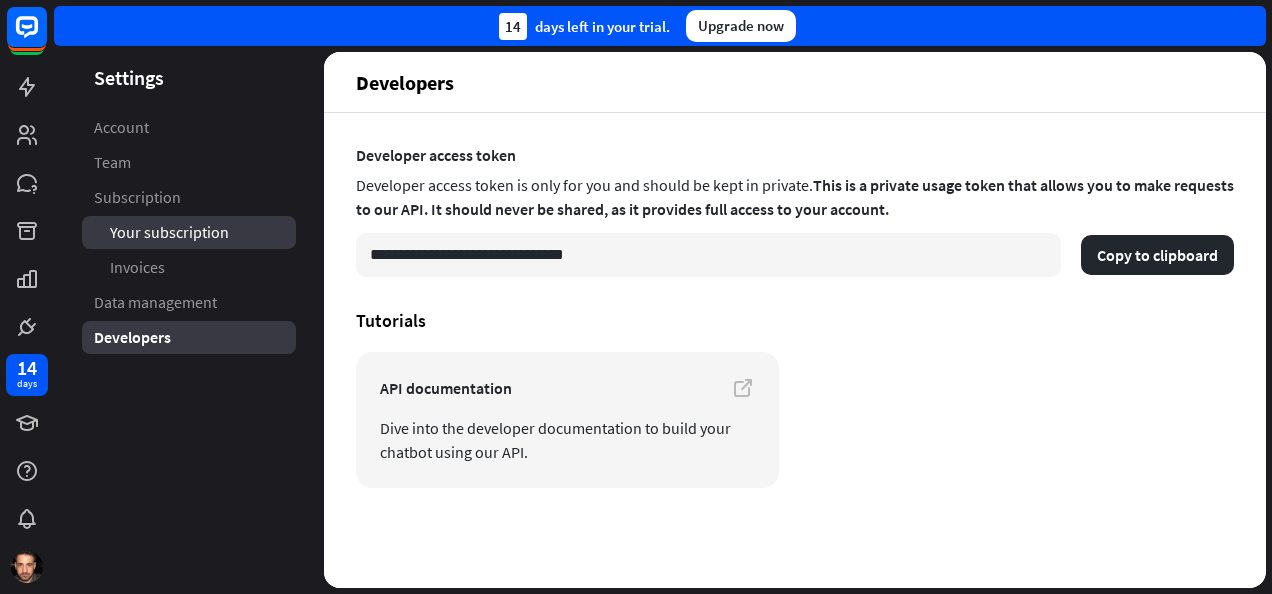 click on "Your subscription" at bounding box center (169, 232) 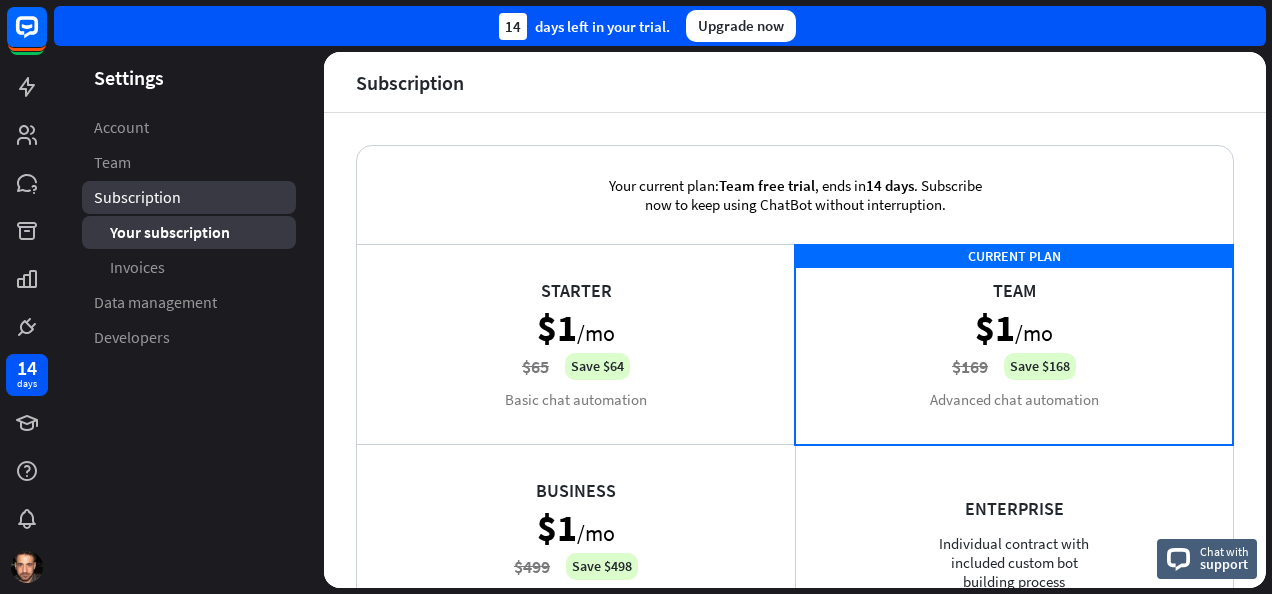click on "Subscription" at bounding box center [137, 197] 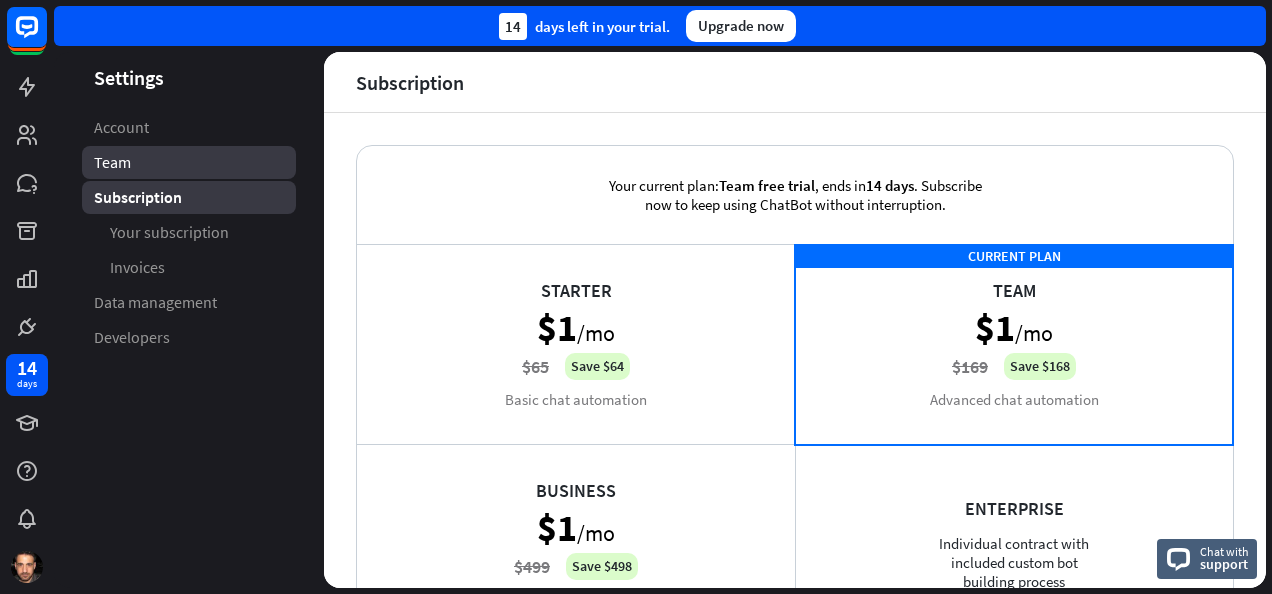 click on "Team" at bounding box center [112, 162] 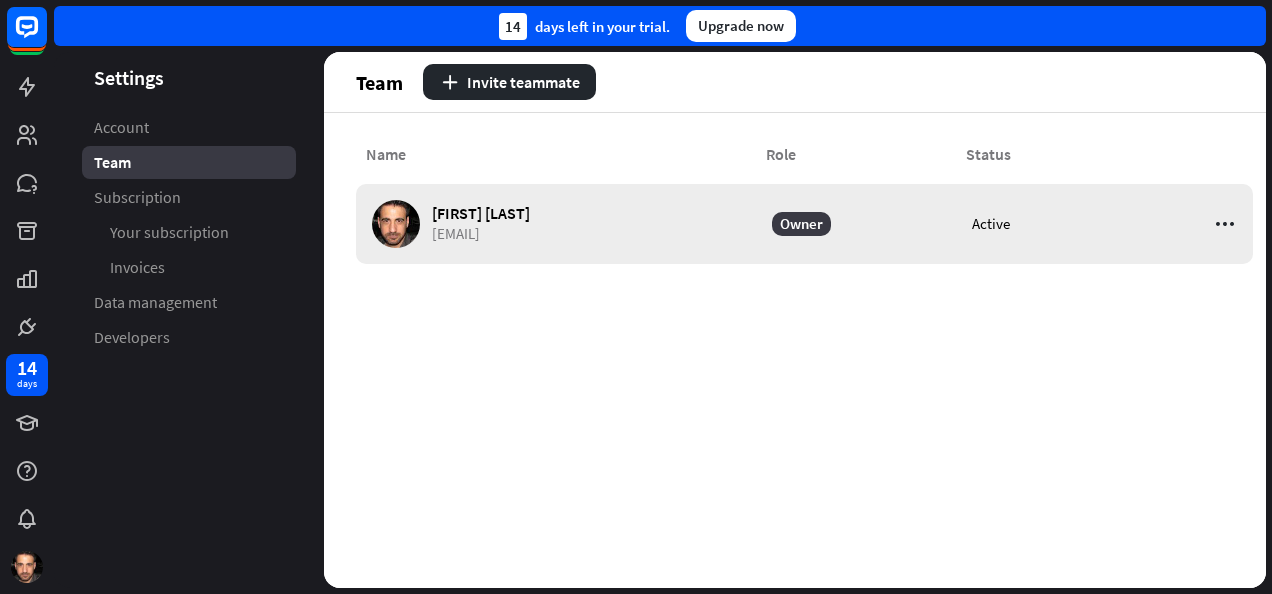 click at bounding box center (1204, 224) 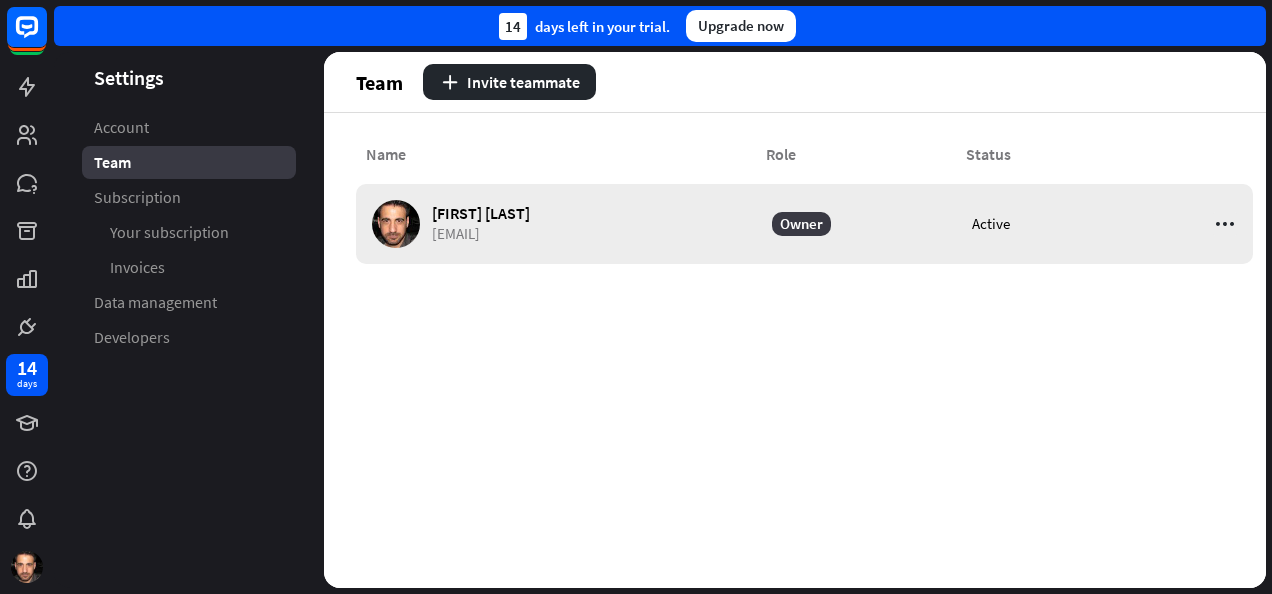 click at bounding box center [1225, 224] 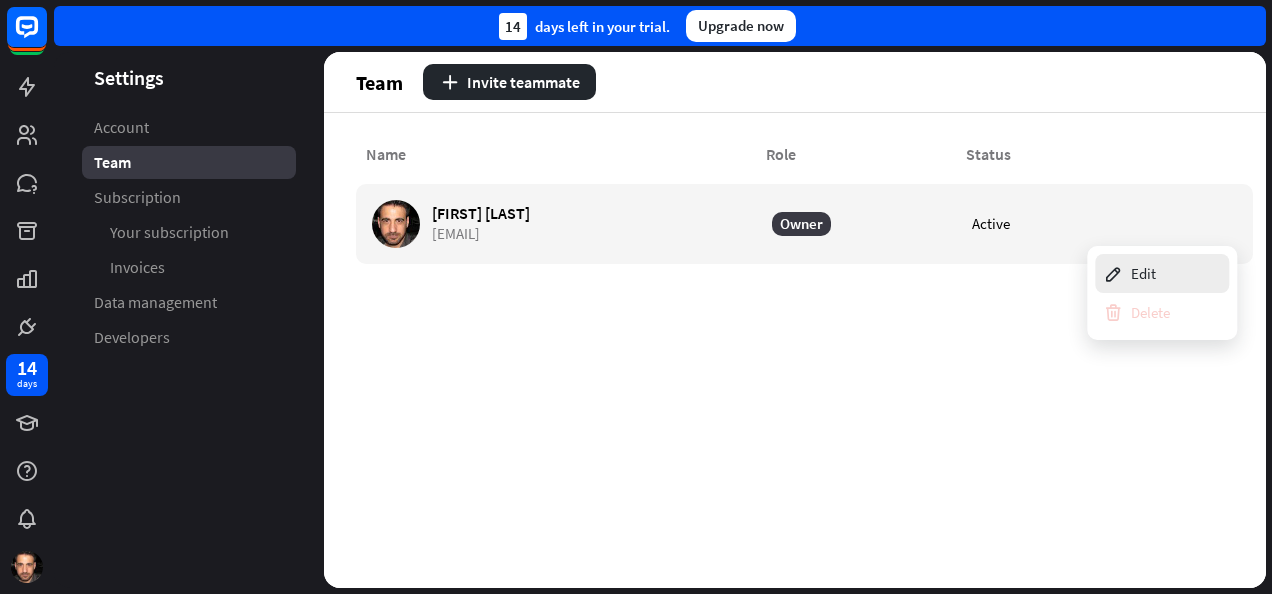 click on "Edit" at bounding box center (1129, 273) 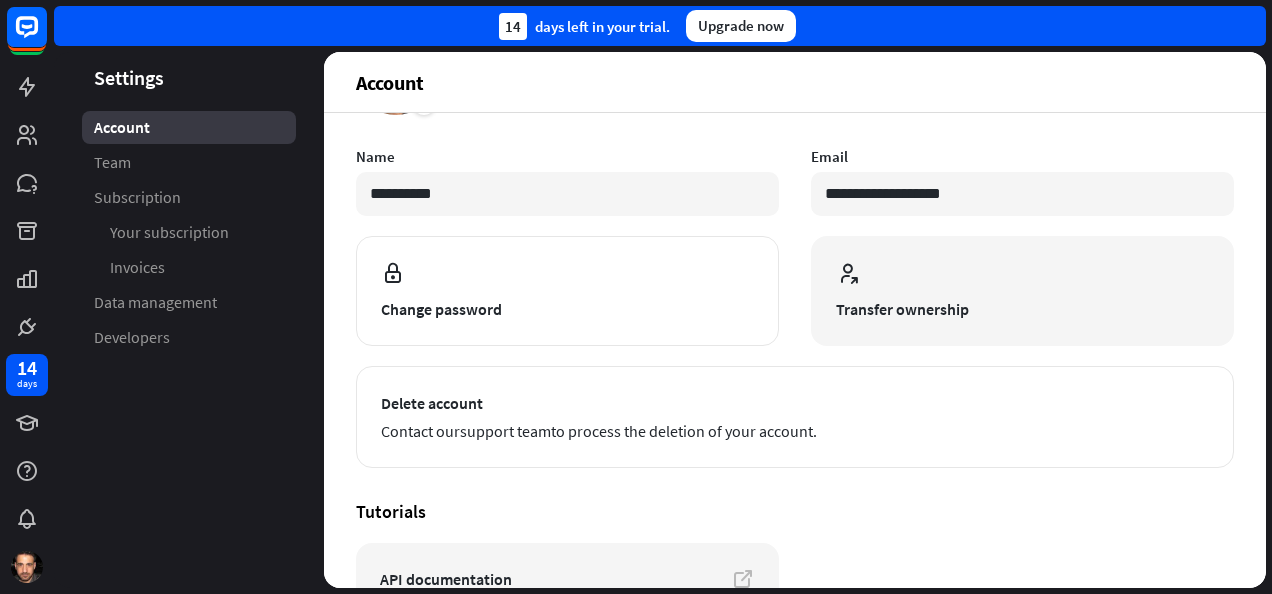 scroll, scrollTop: 145, scrollLeft: 0, axis: vertical 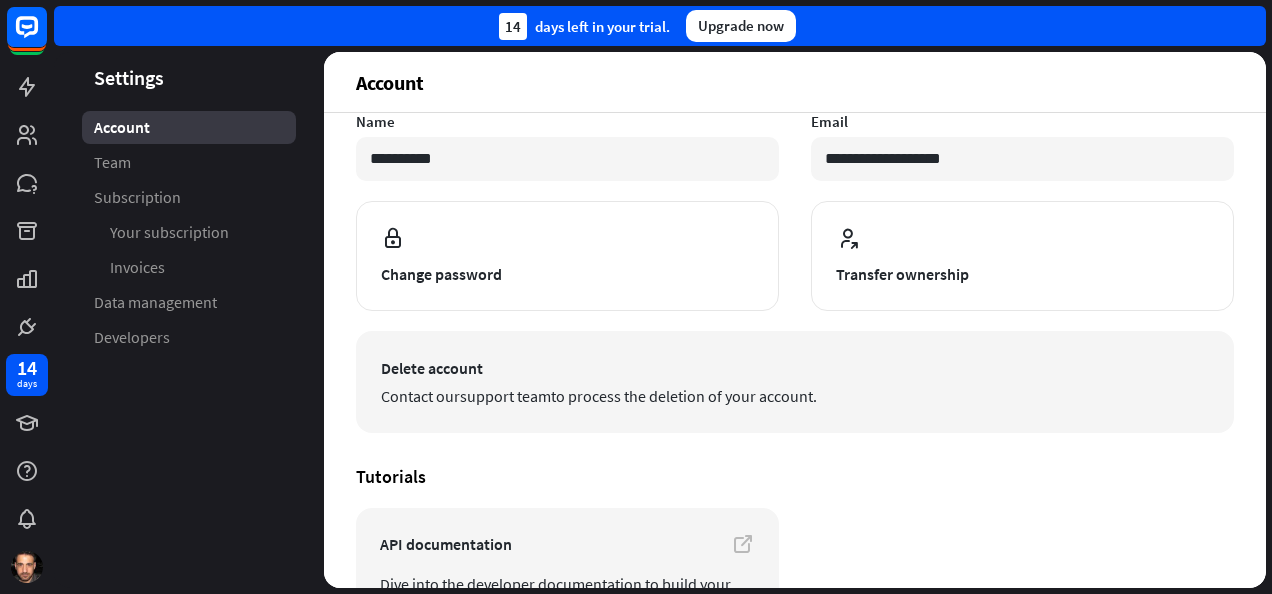click on "Contact our
support team
to process the deletion of your account." at bounding box center (795, 396) 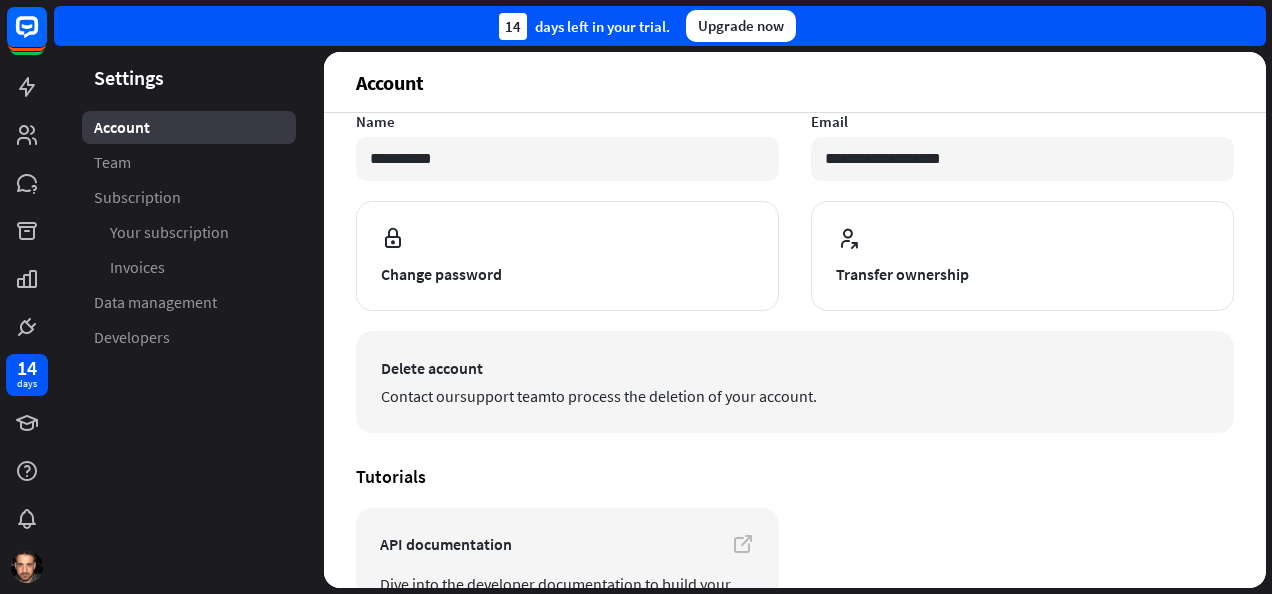 click on "Delete account
Contact our
support team
to process the deletion of your account." at bounding box center [795, 382] 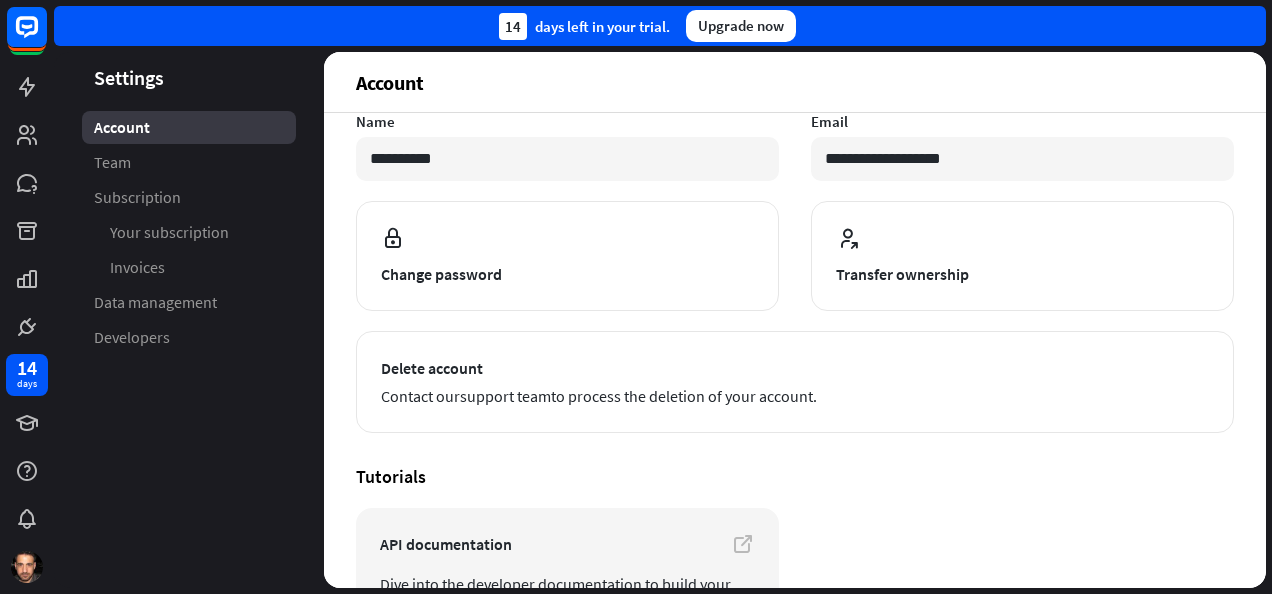 click on "Settings
Account
Team
Subscription
Your subscription
Invoices
Data management
Developers" at bounding box center (189, 320) 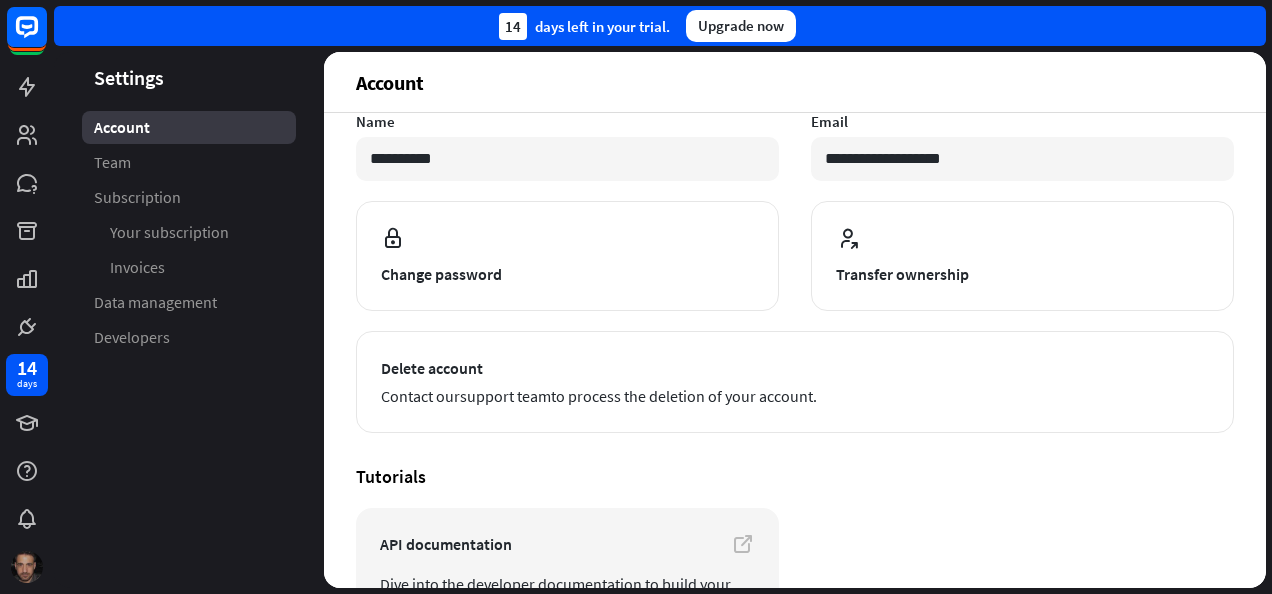 click at bounding box center (27, 567) 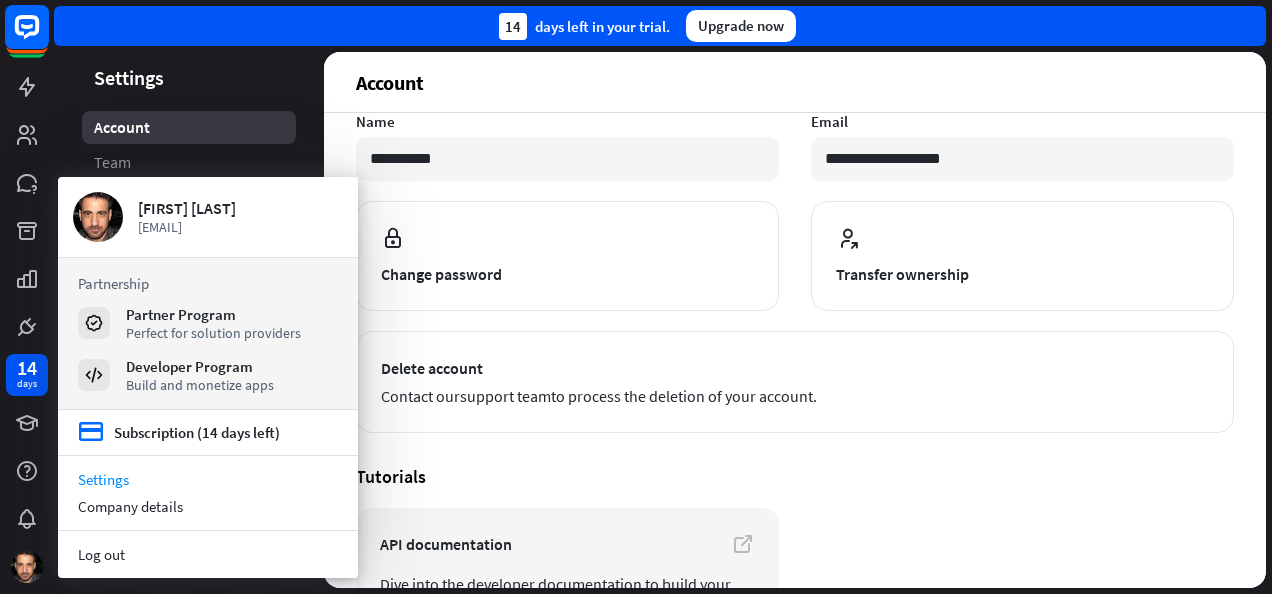 click 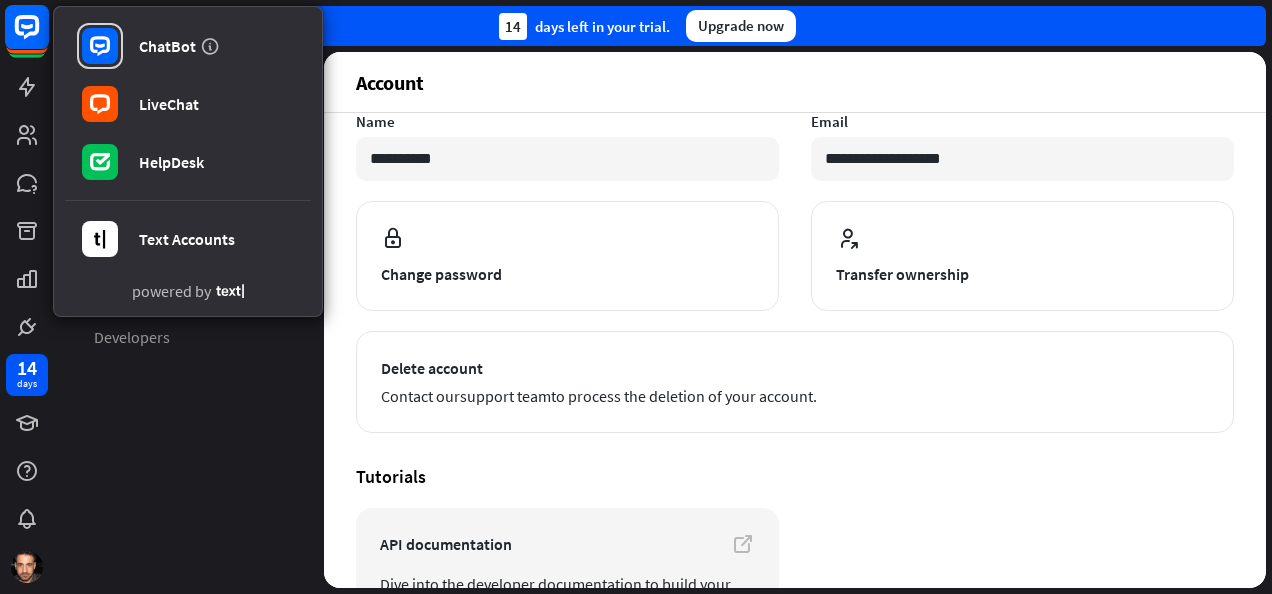 click 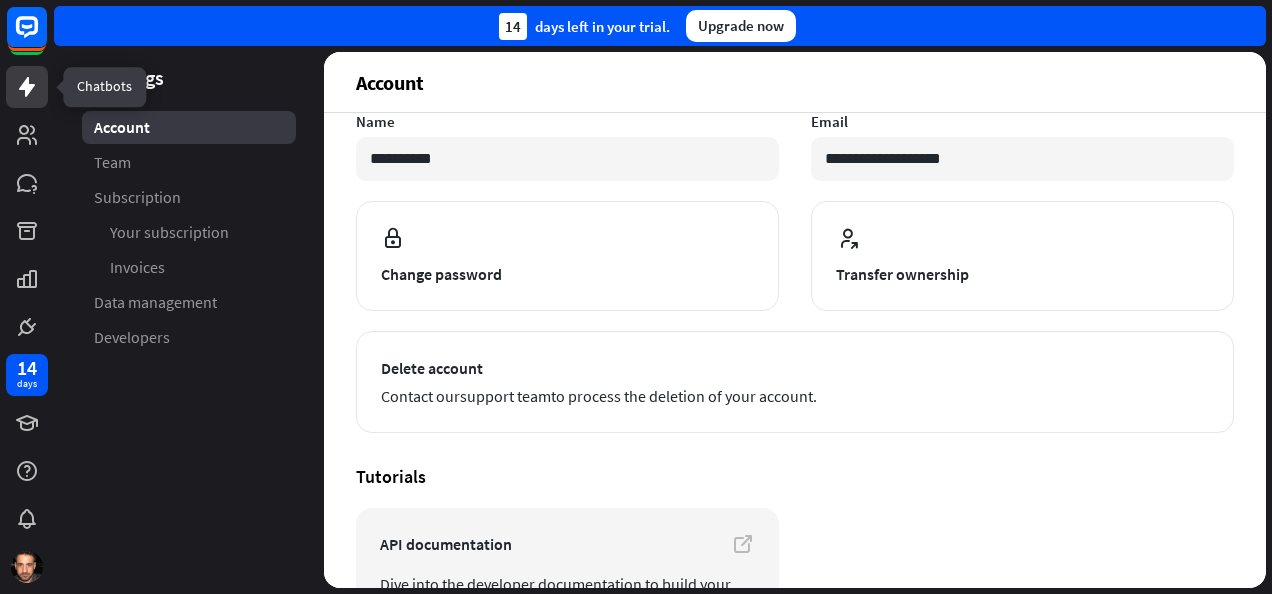 click 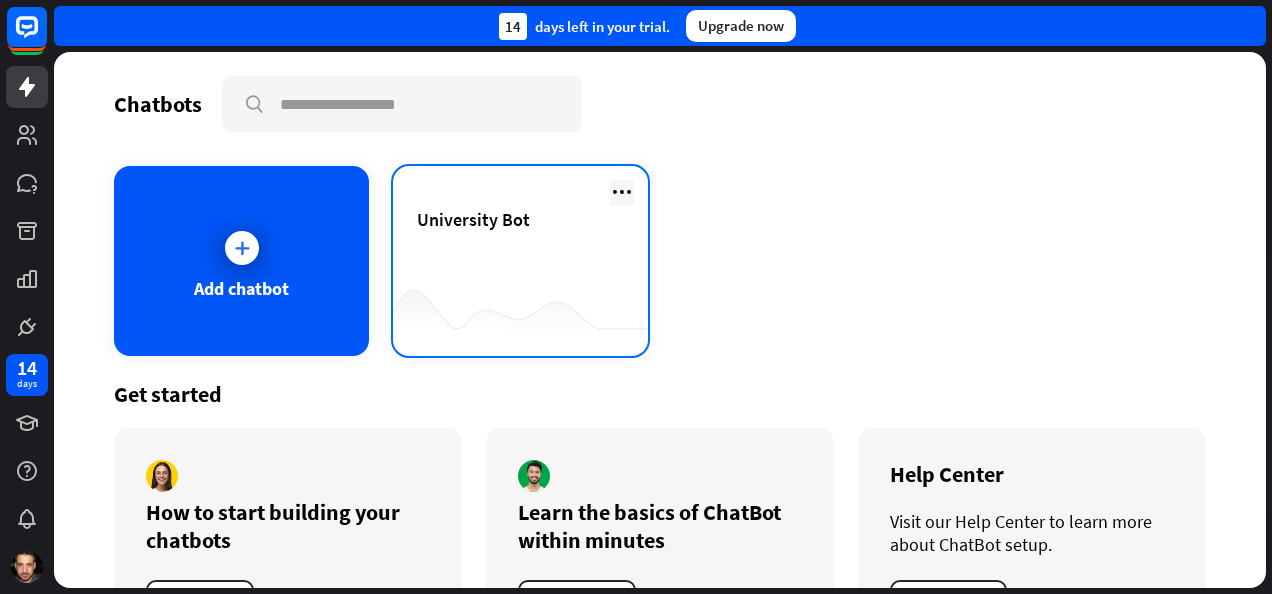 click at bounding box center (622, 192) 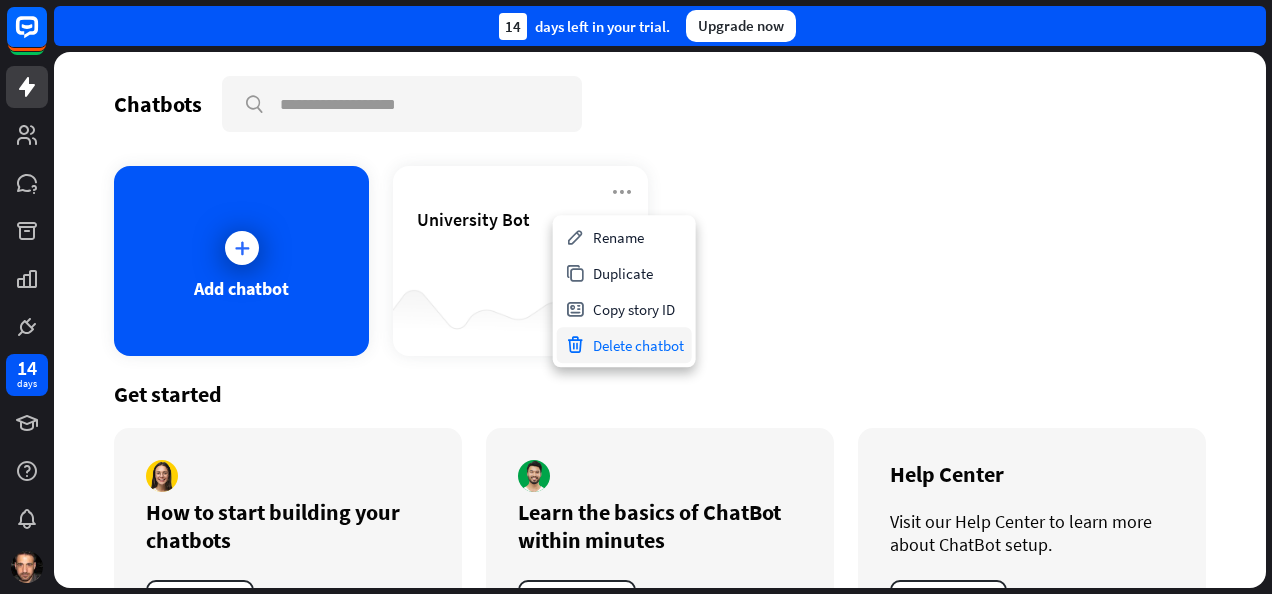 click on "Delete chatbot" at bounding box center (624, 345) 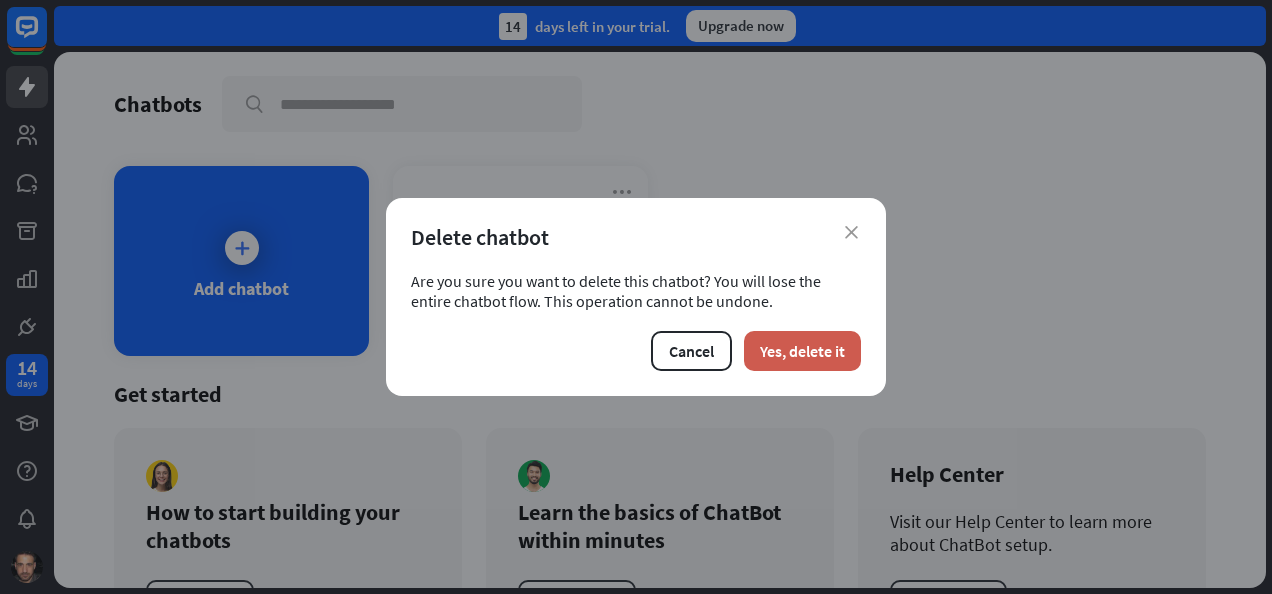 click on "Yes, delete it" at bounding box center [802, 351] 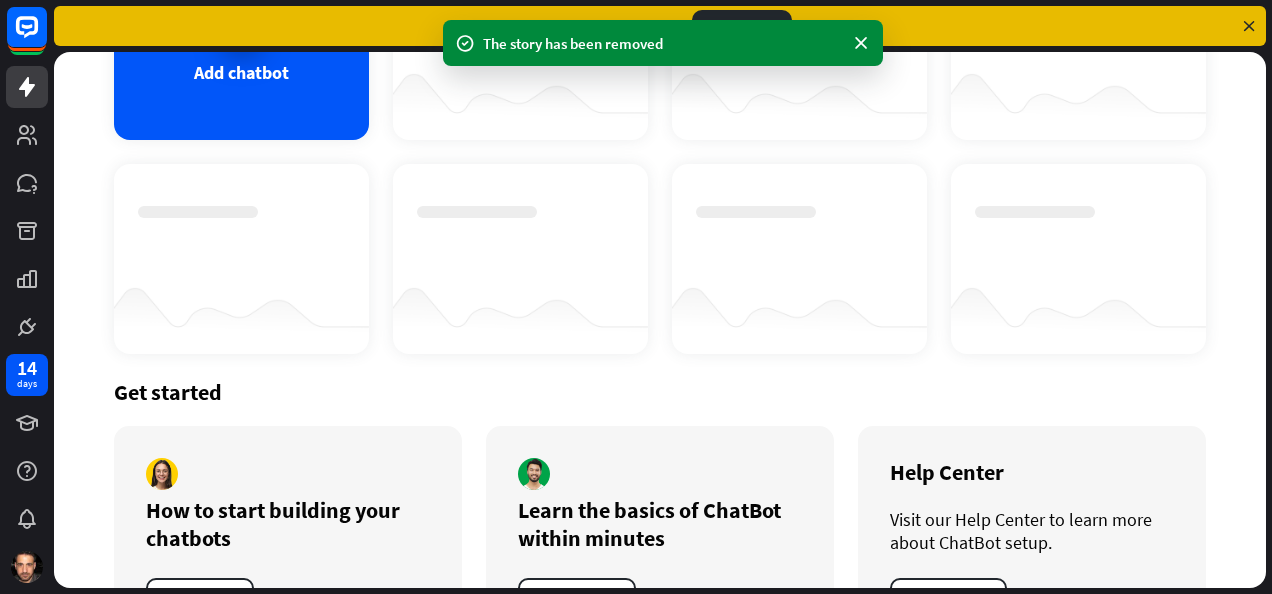 scroll, scrollTop: 298, scrollLeft: 0, axis: vertical 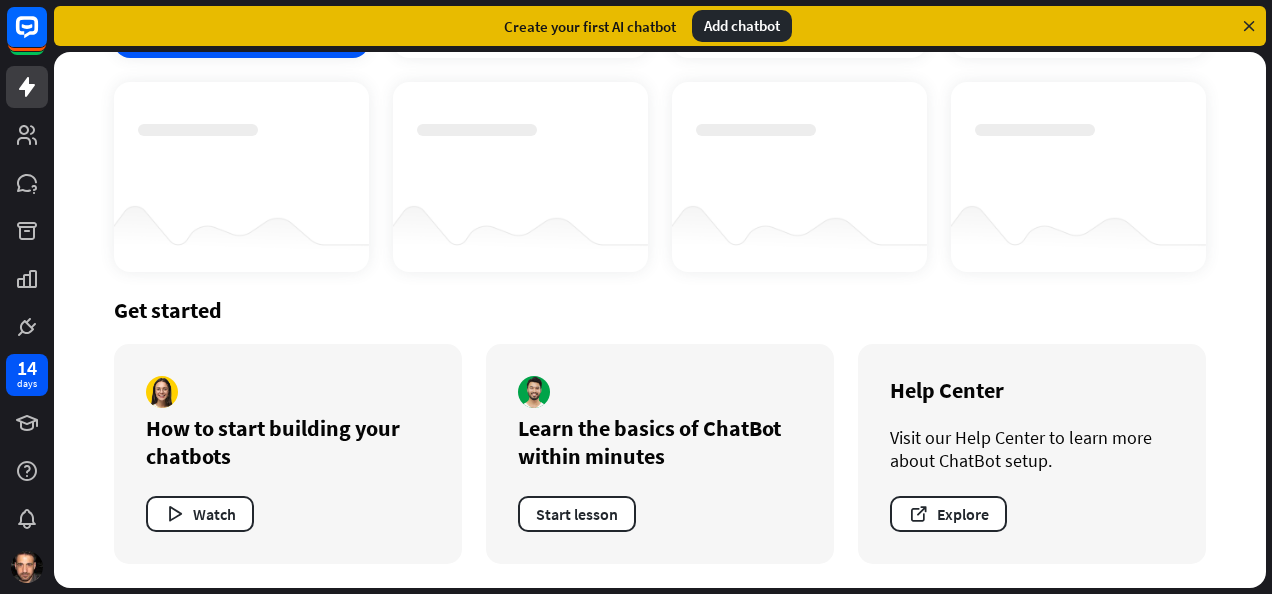 click at bounding box center (1249, 26) 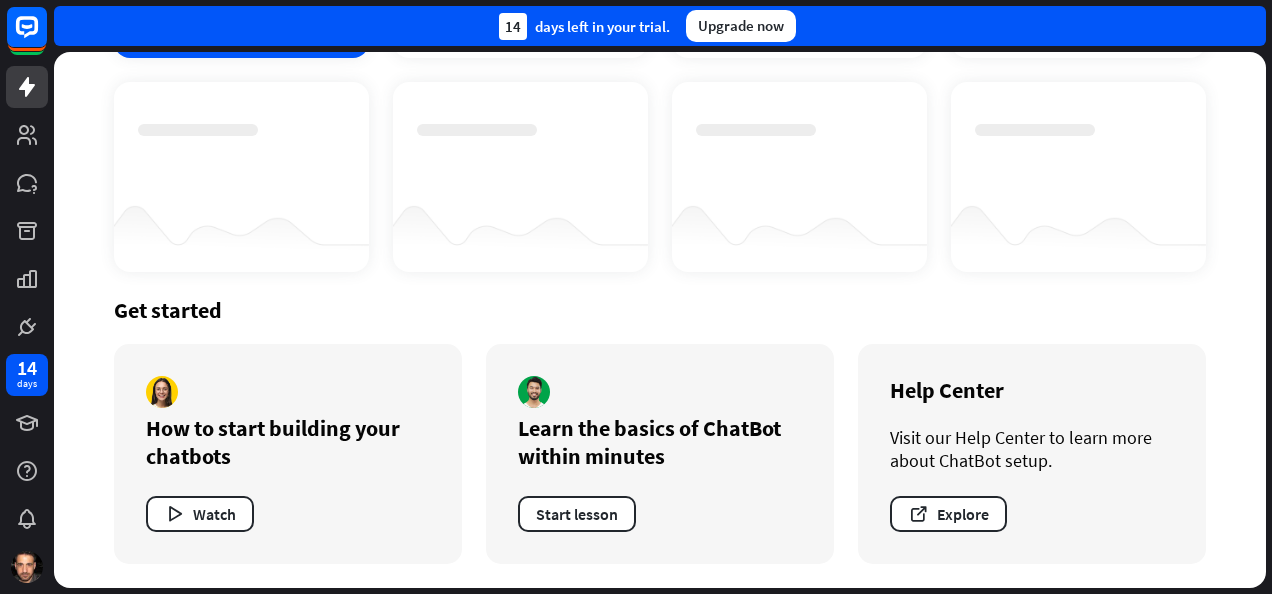 click on "Chatbots   search         Add chatbot                   Get started
How to start building your chatbots
Watch
Learn the basics of ChatBot within minutes
Start lesson
Help Center
Visit our Help Center to learn more about ChatBot
setup.
Explore" at bounding box center (660, 22) 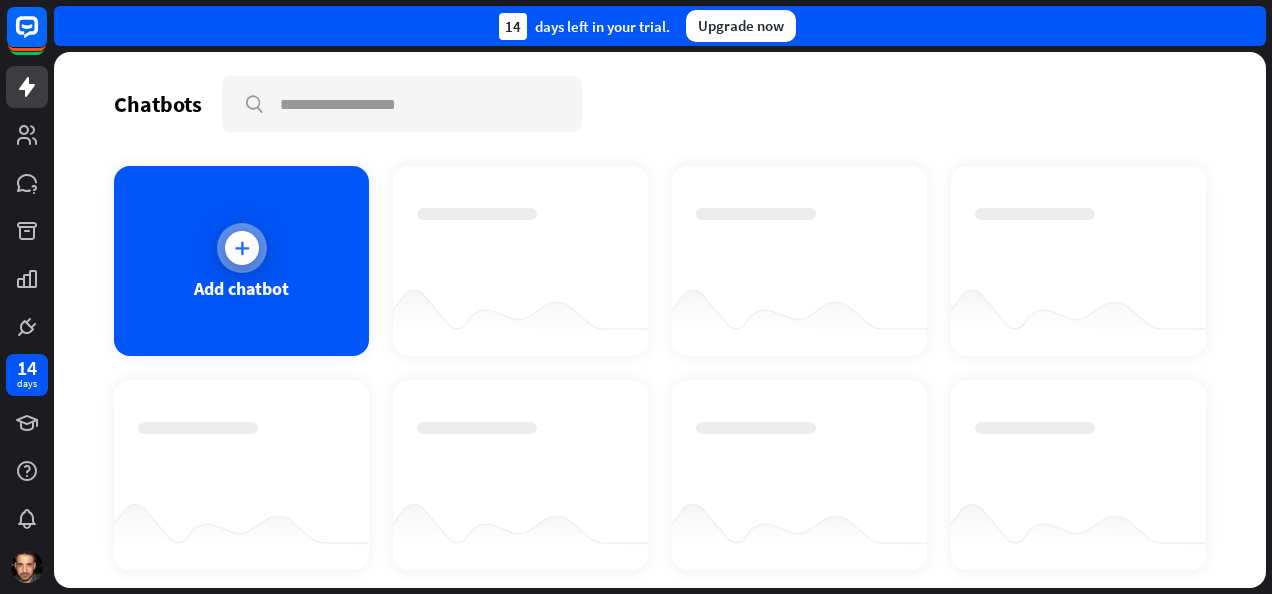 scroll, scrollTop: 298, scrollLeft: 0, axis: vertical 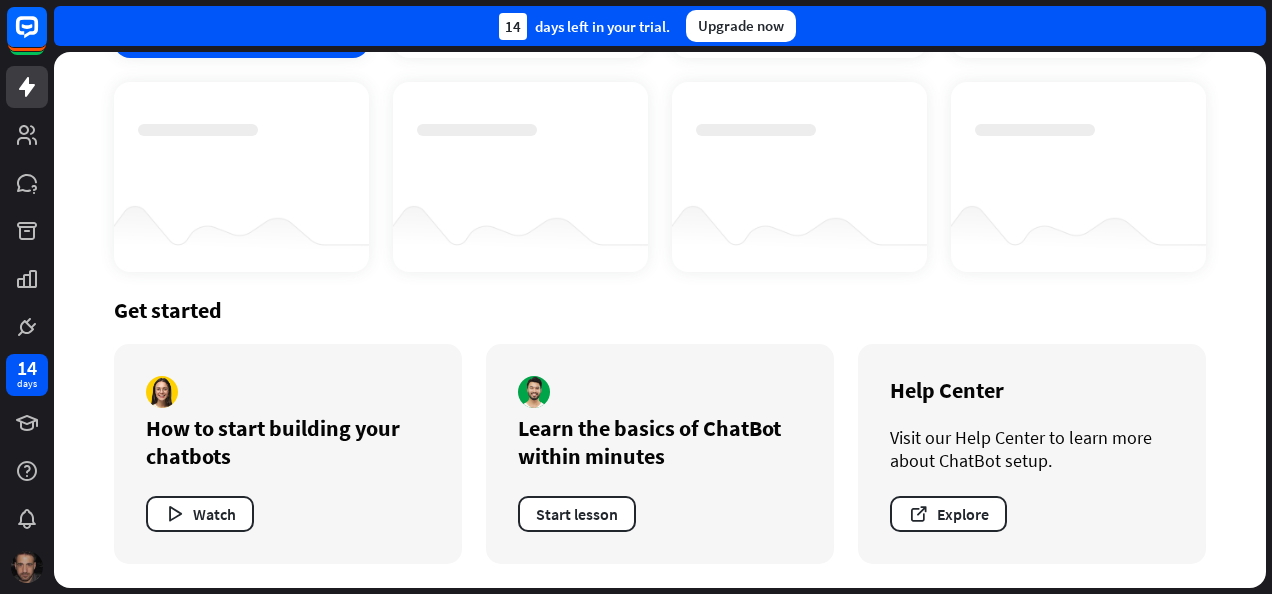 click at bounding box center [27, 567] 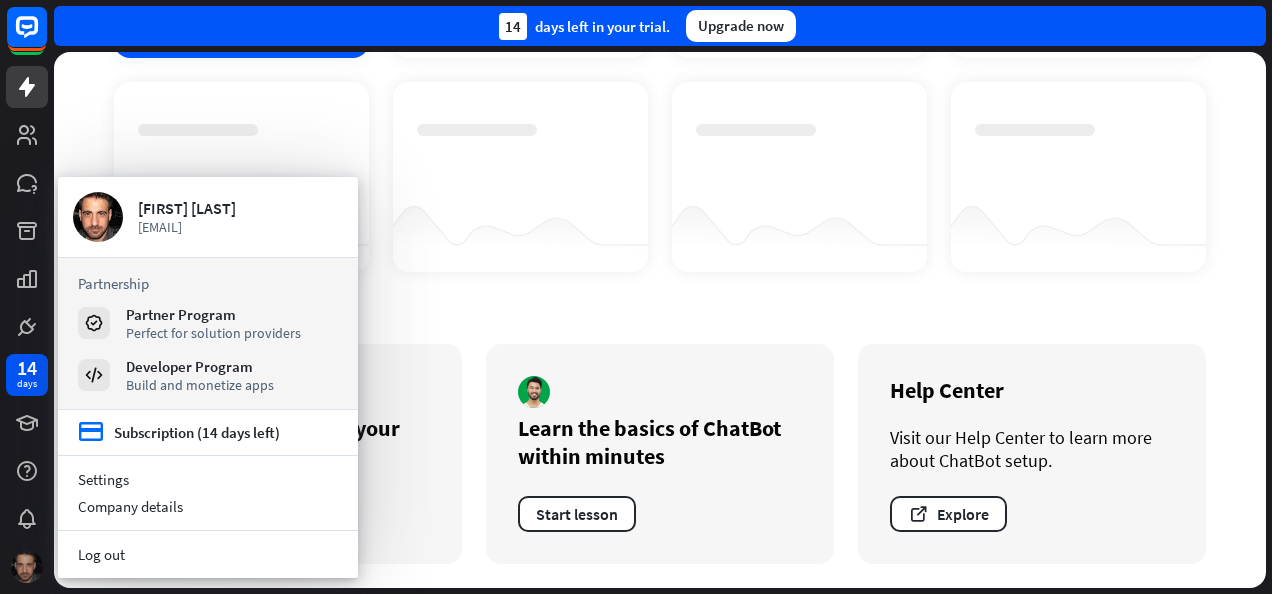 click at bounding box center (27, 567) 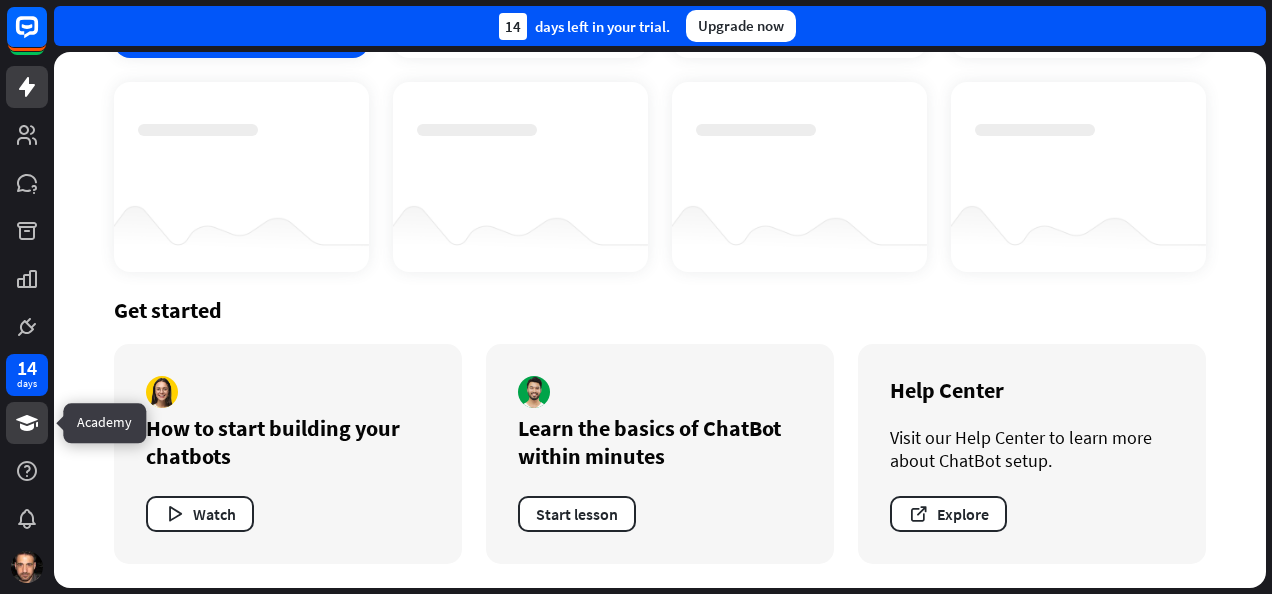 click 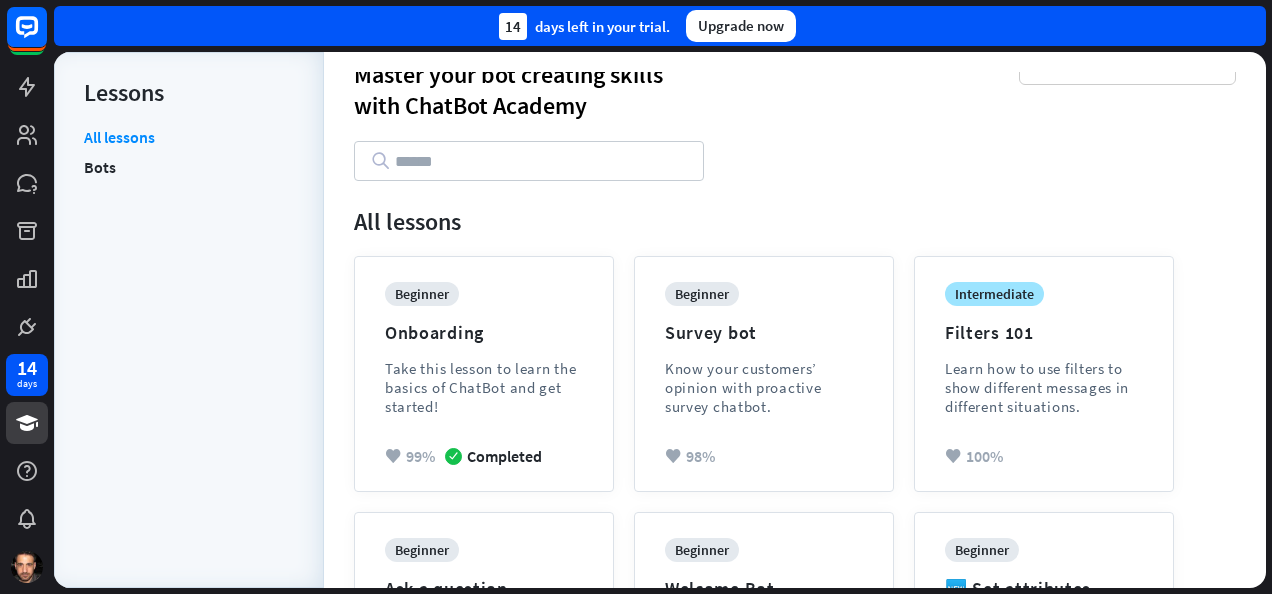 scroll, scrollTop: 0, scrollLeft: 0, axis: both 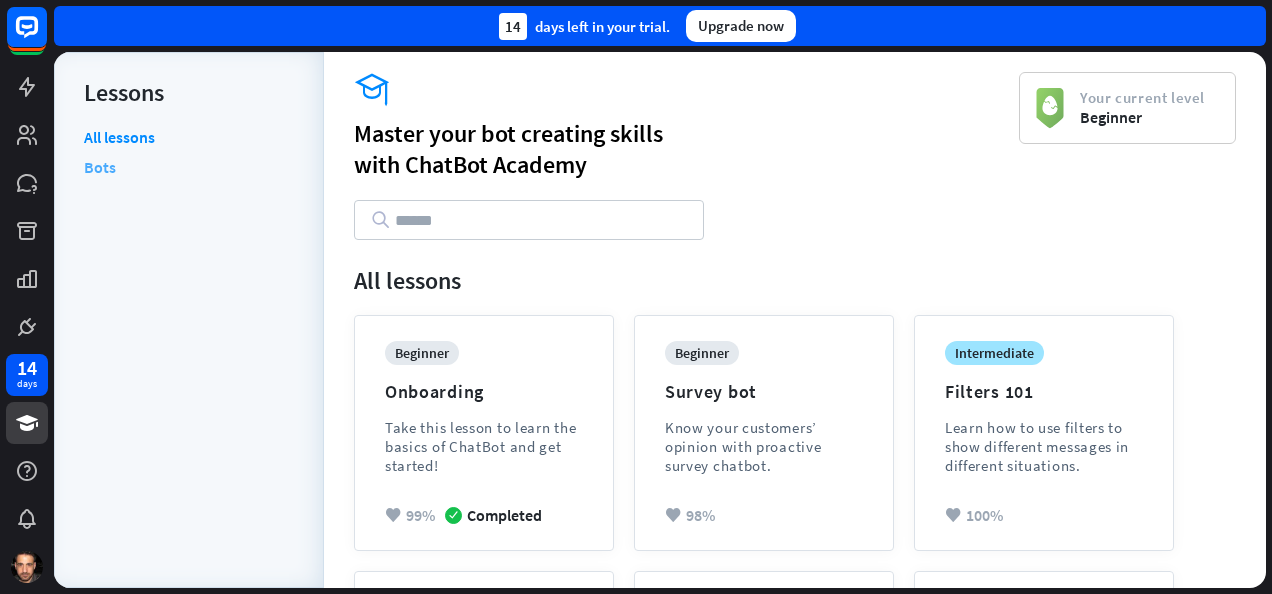 click on "Bots" at bounding box center (100, 167) 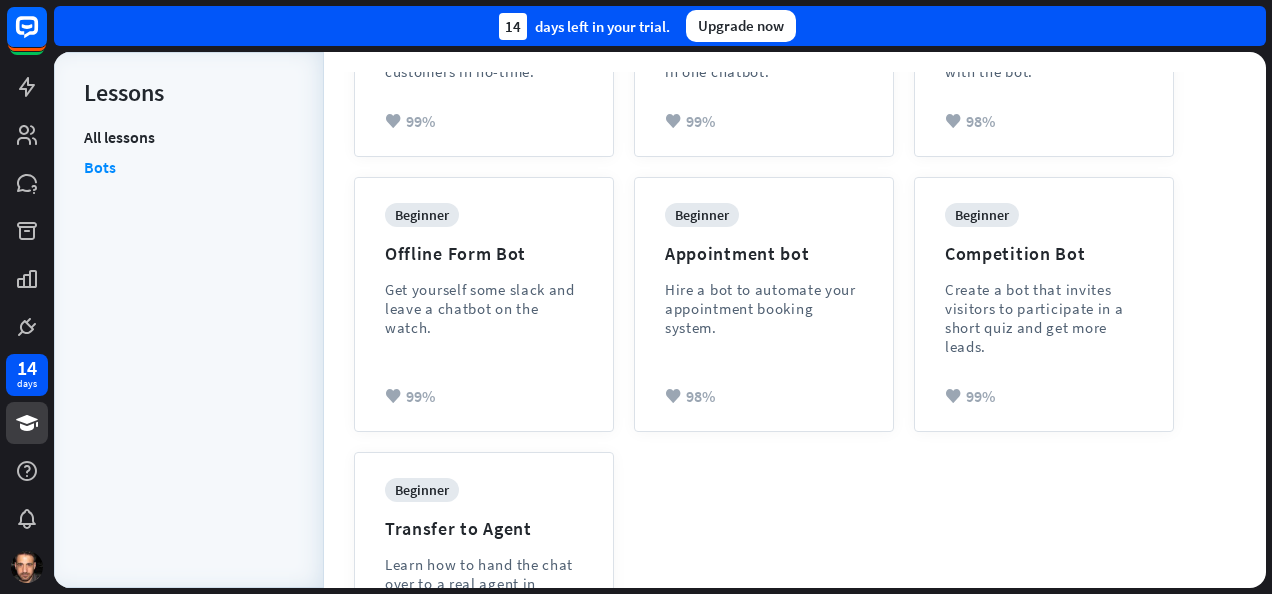 scroll, scrollTop: 0, scrollLeft: 0, axis: both 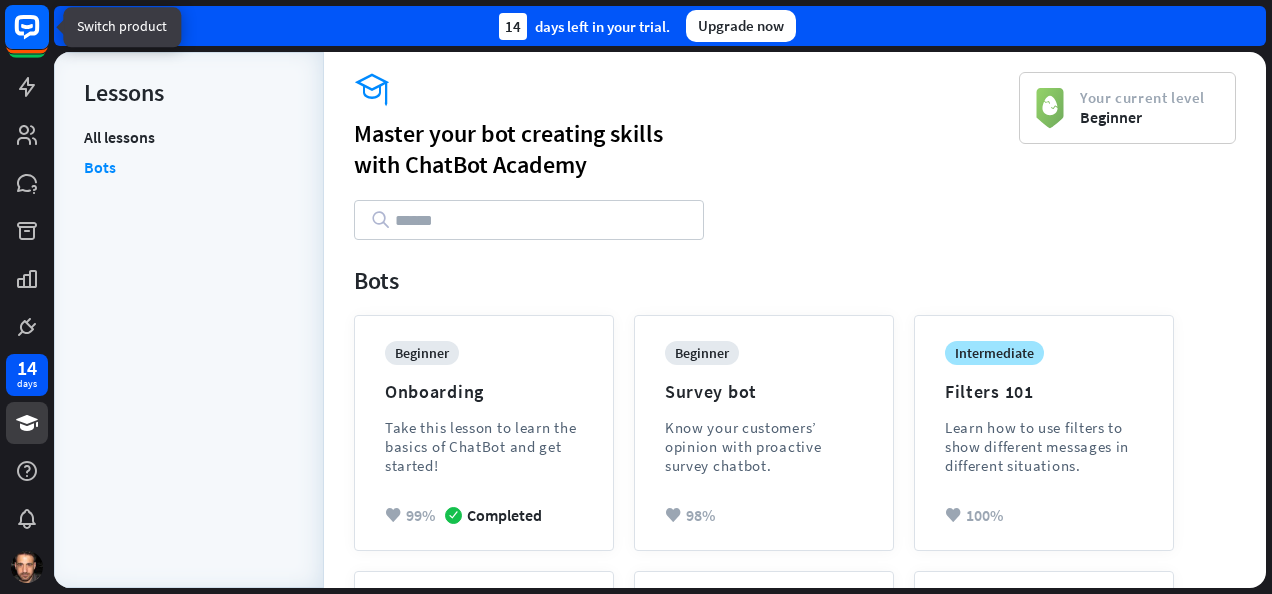 click 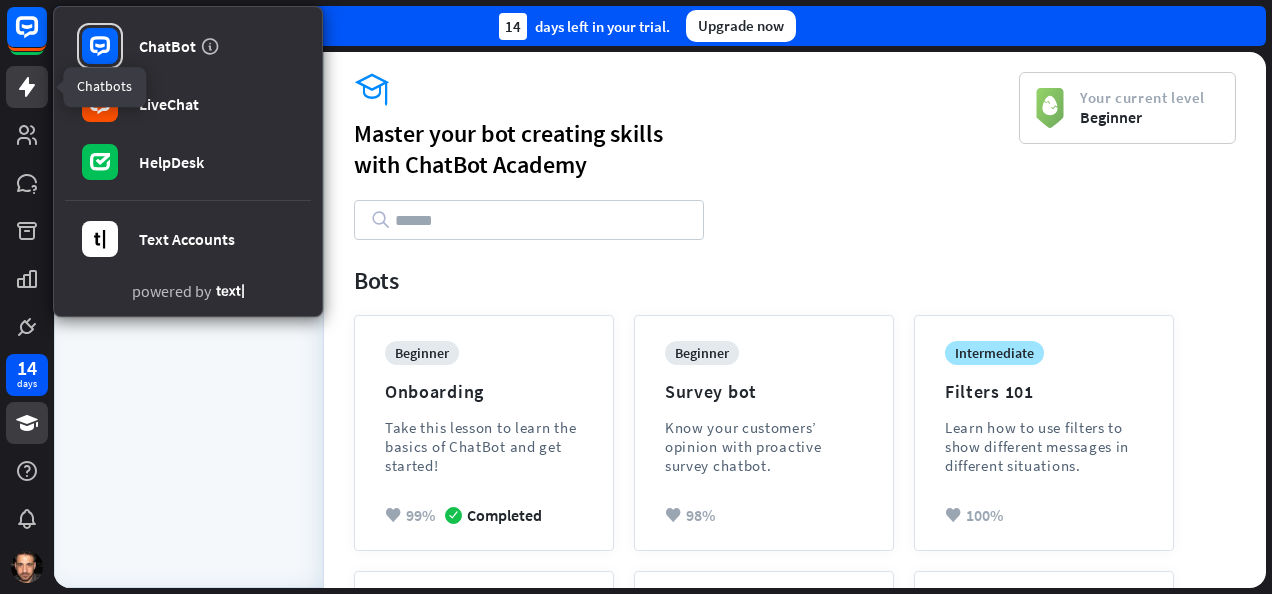 click 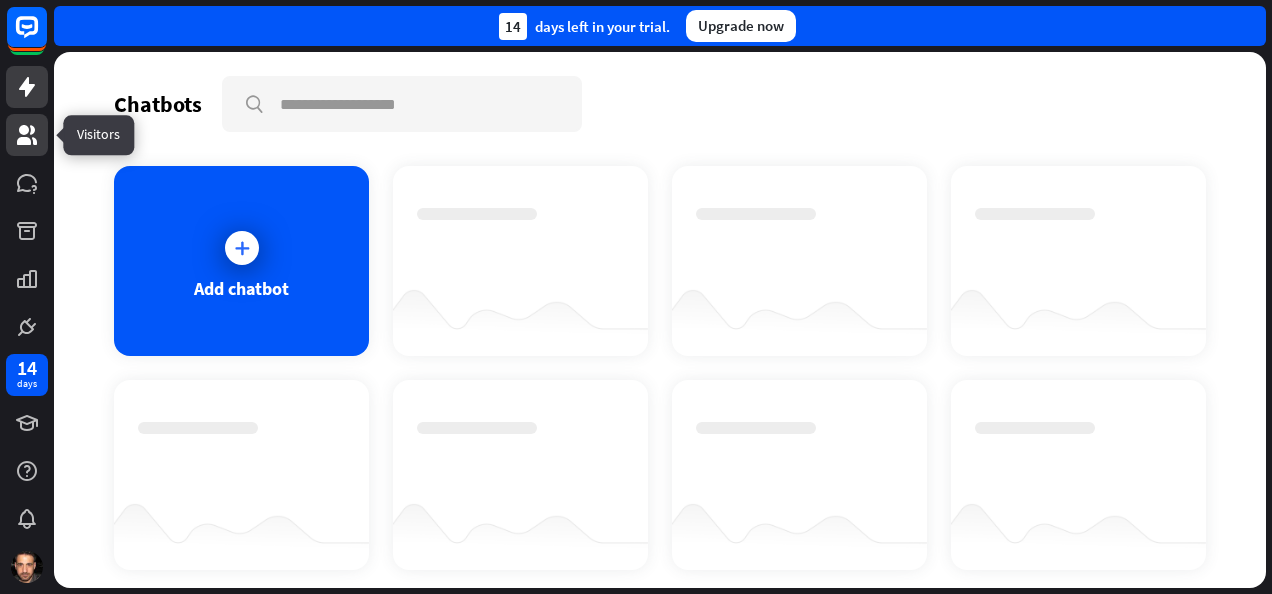 click 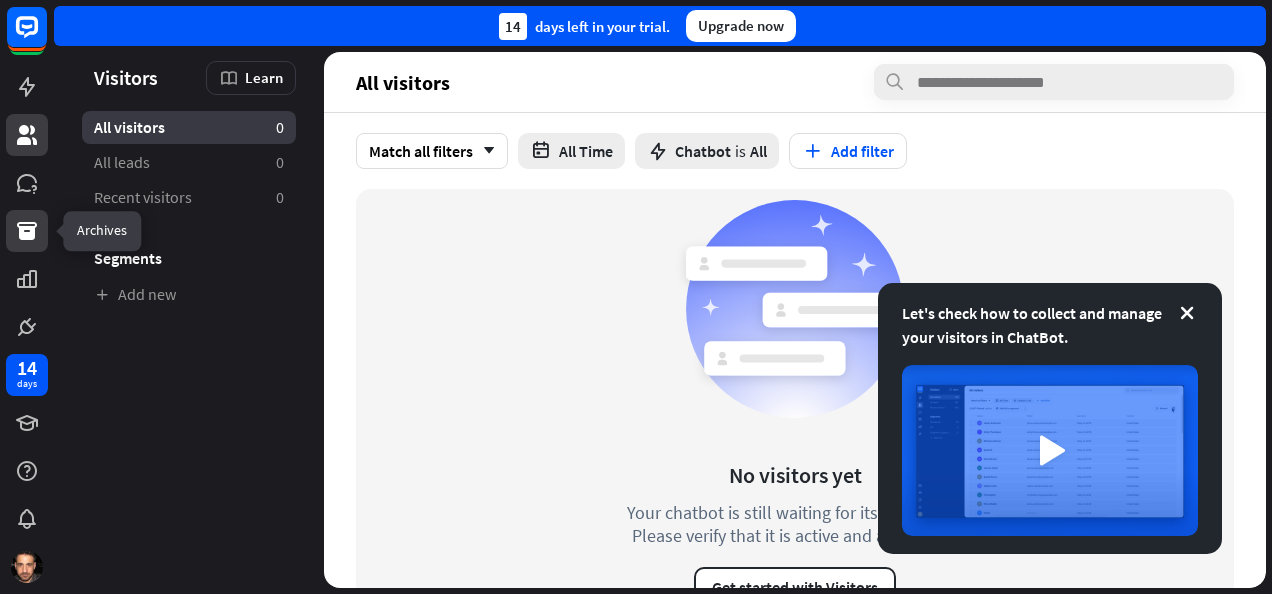 click 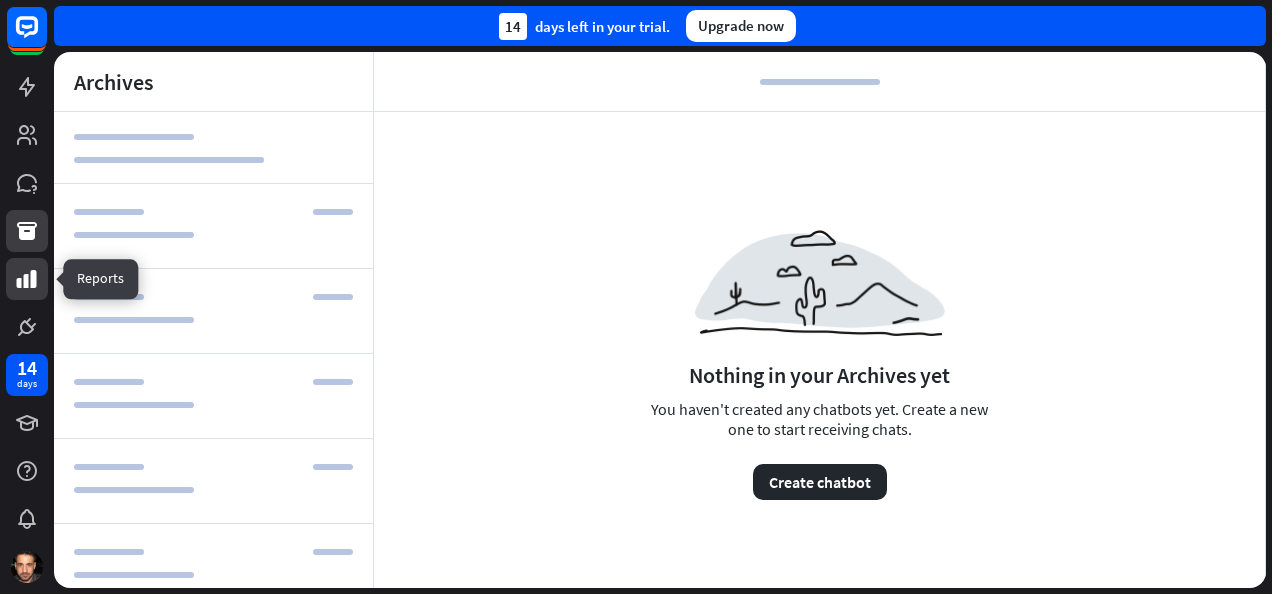 click 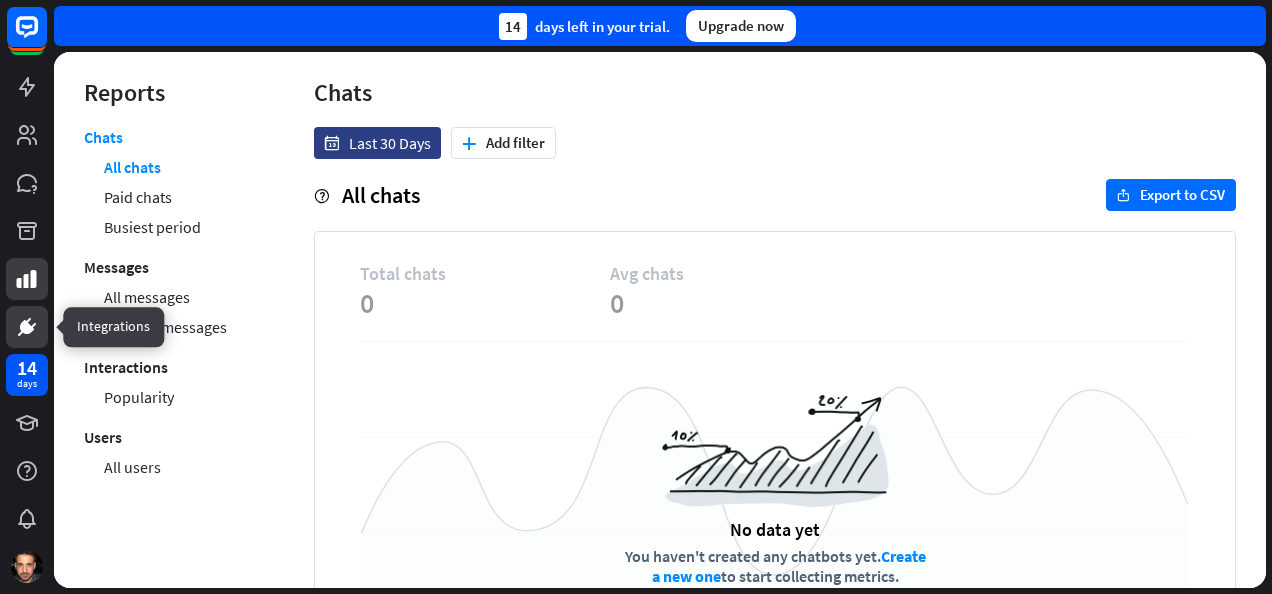 click at bounding box center (27, 327) 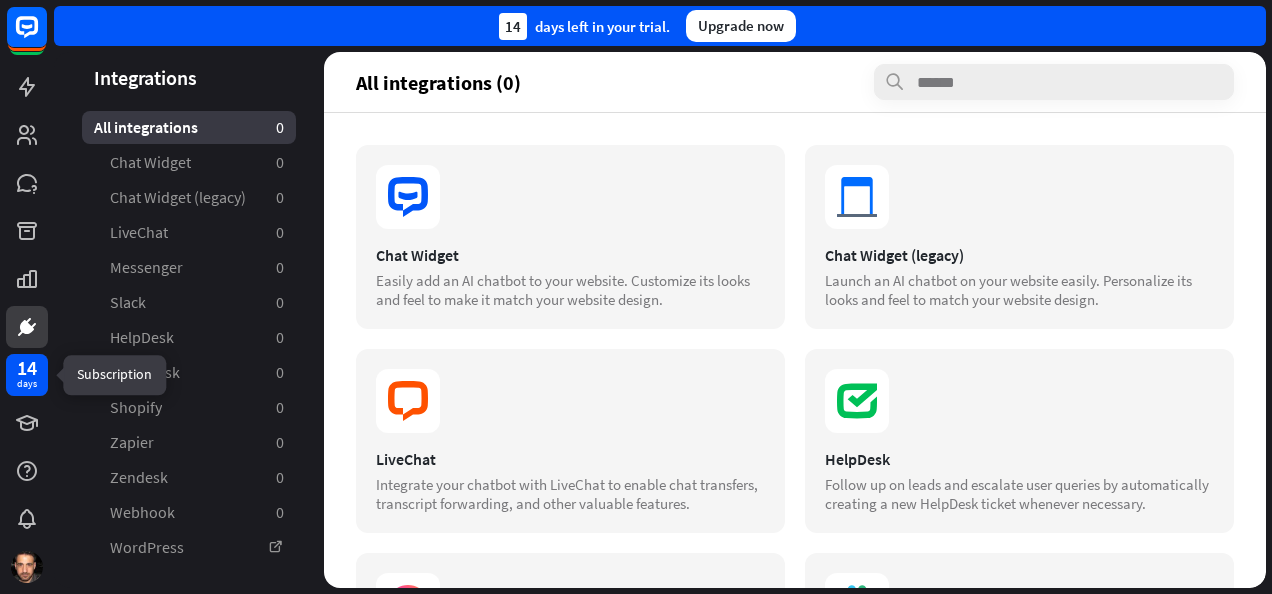 click on "days" at bounding box center (27, 384) 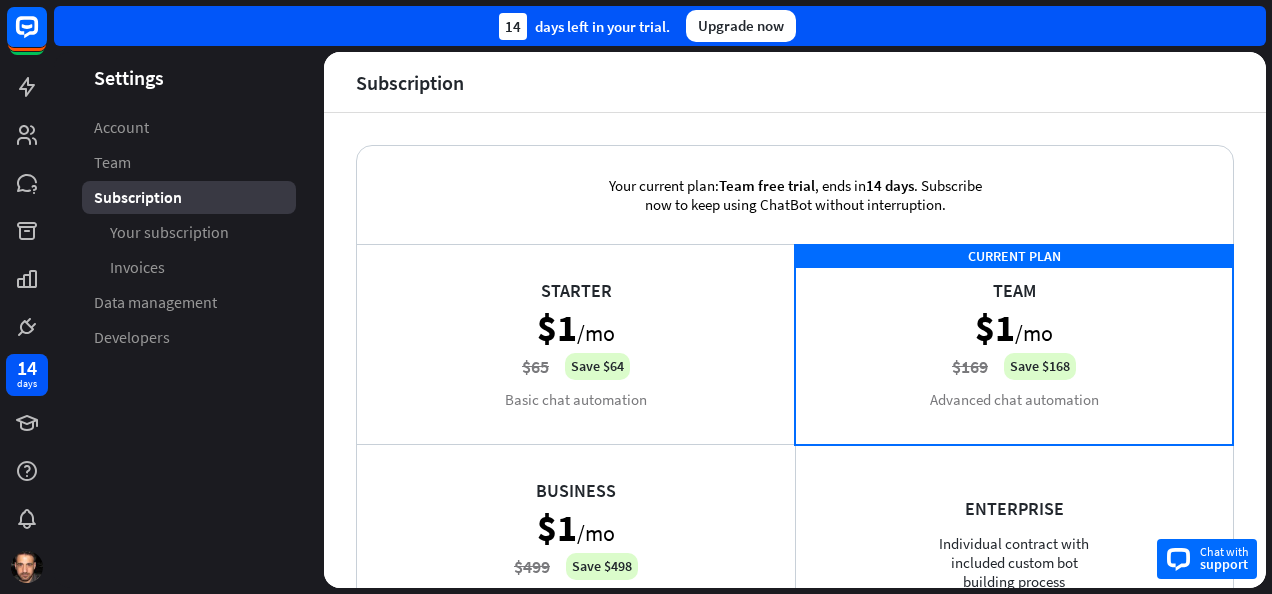 click on "Chat with" at bounding box center [1224, 551] 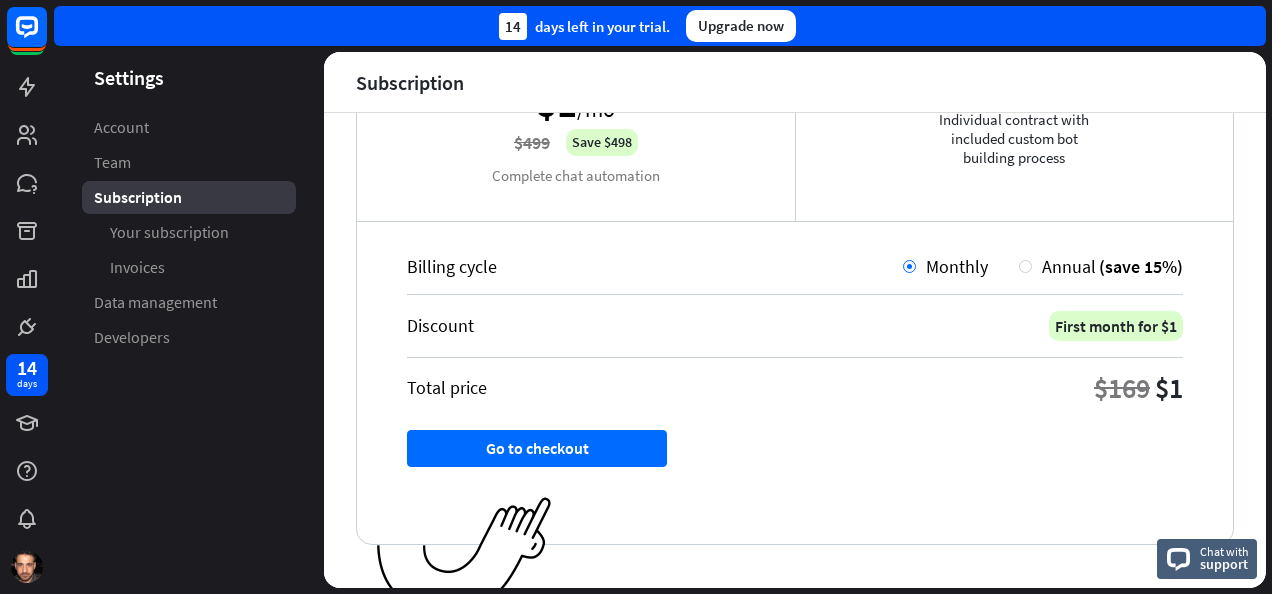 scroll, scrollTop: 450, scrollLeft: 0, axis: vertical 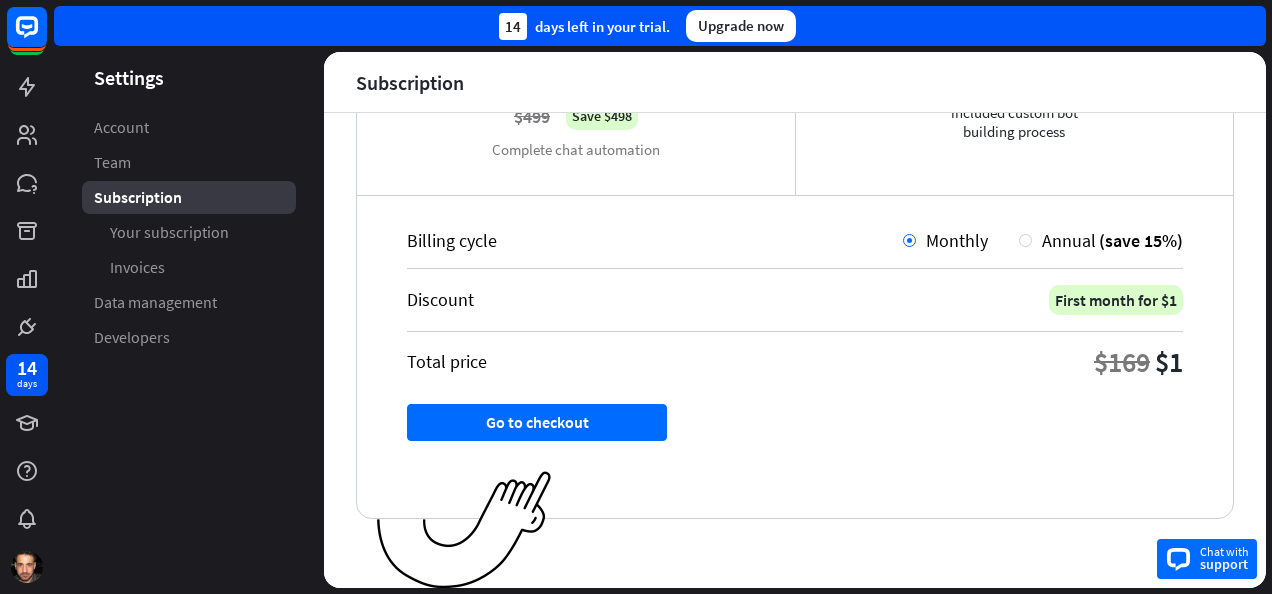 click on "support" at bounding box center [1224, 564] 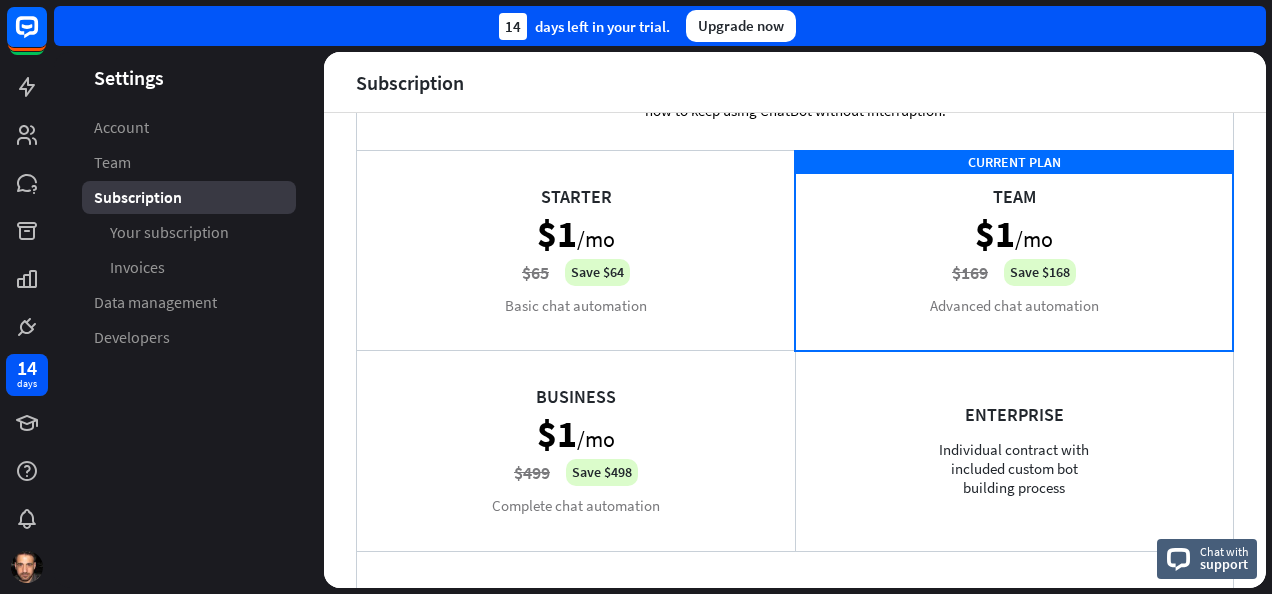 scroll, scrollTop: 0, scrollLeft: 0, axis: both 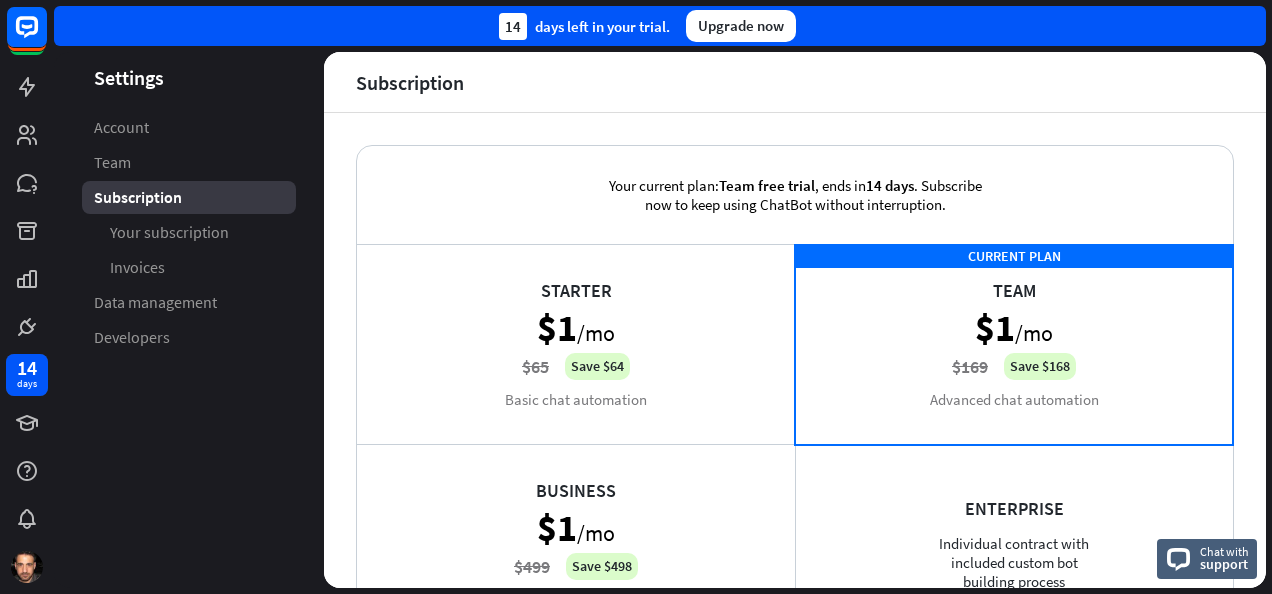 click on "Team free trial" at bounding box center (767, 185) 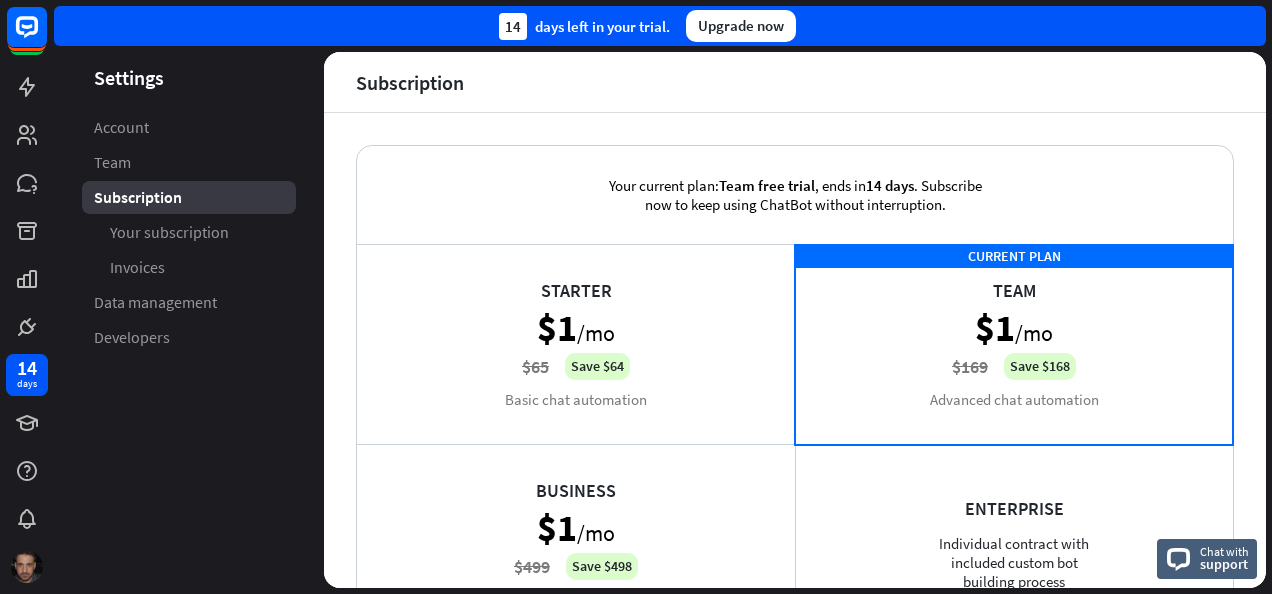 click at bounding box center (27, 567) 